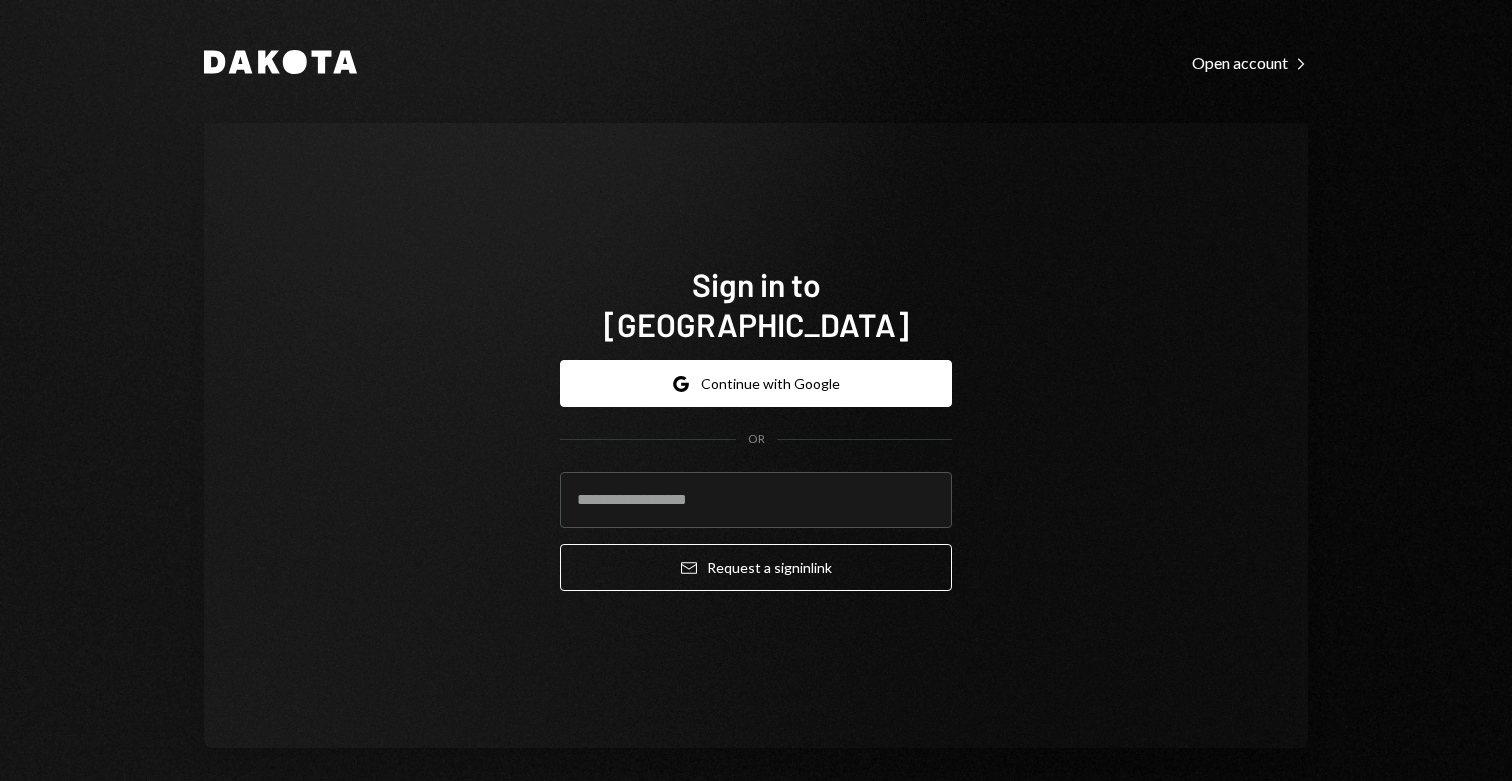scroll, scrollTop: 0, scrollLeft: 0, axis: both 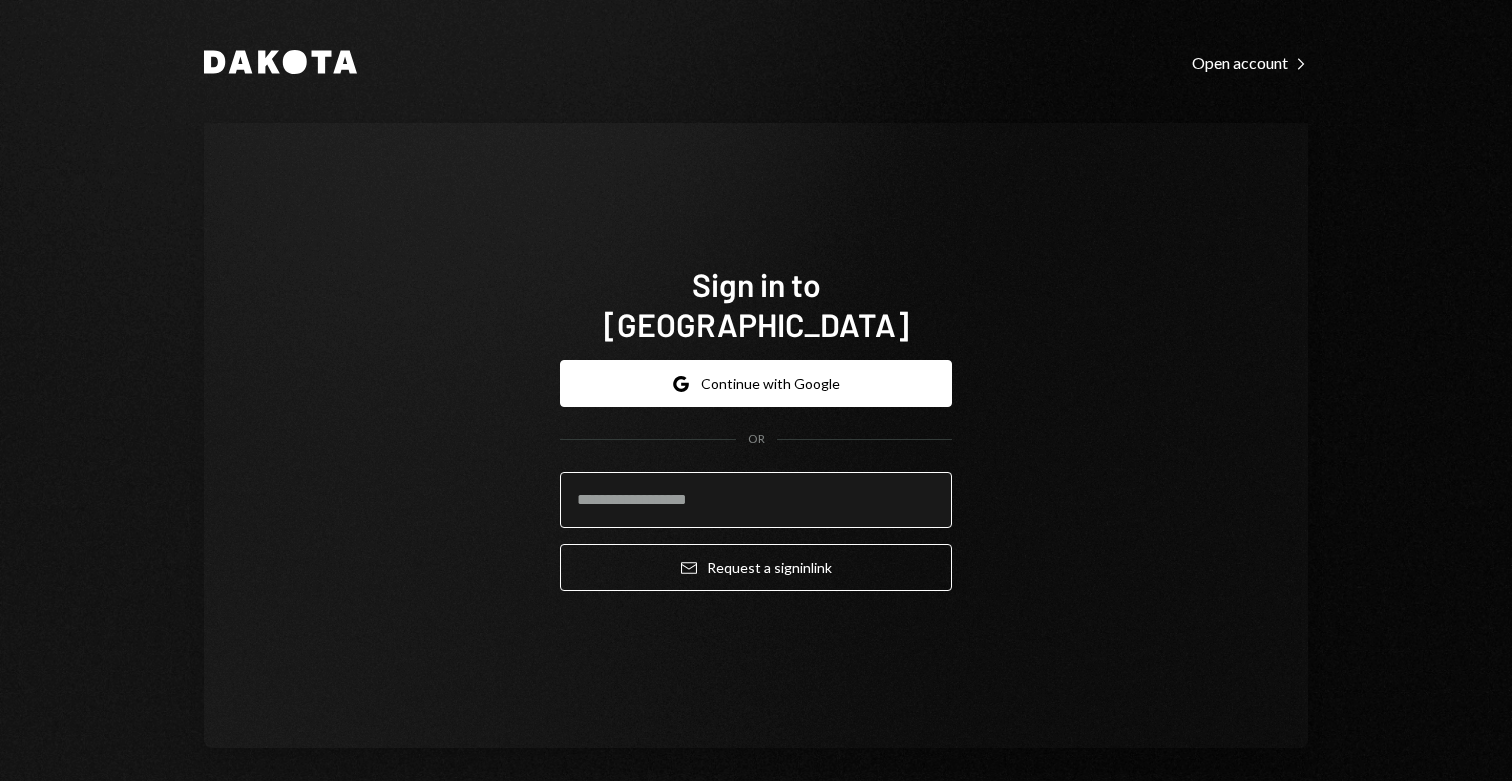 click at bounding box center [756, 500] 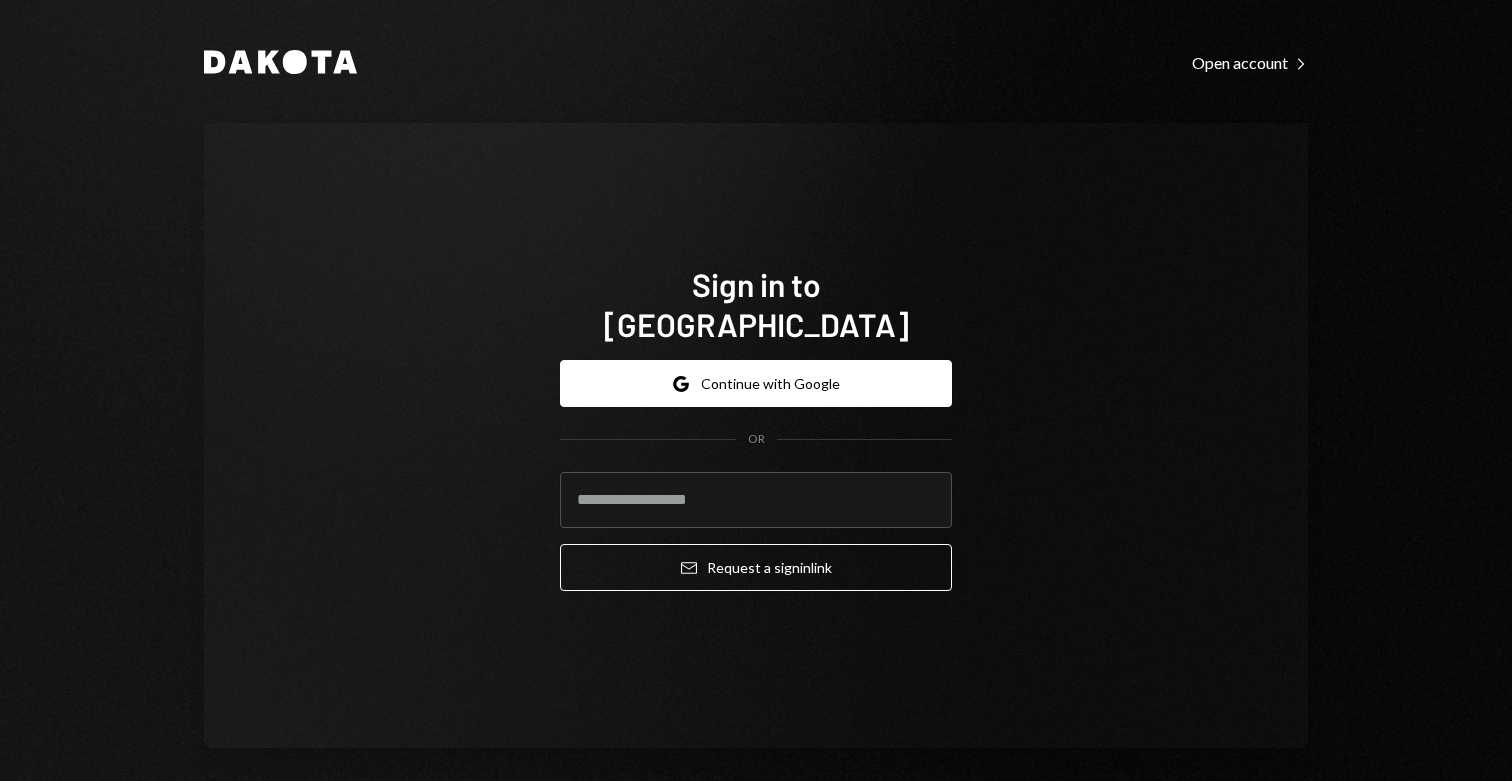 type on "**********" 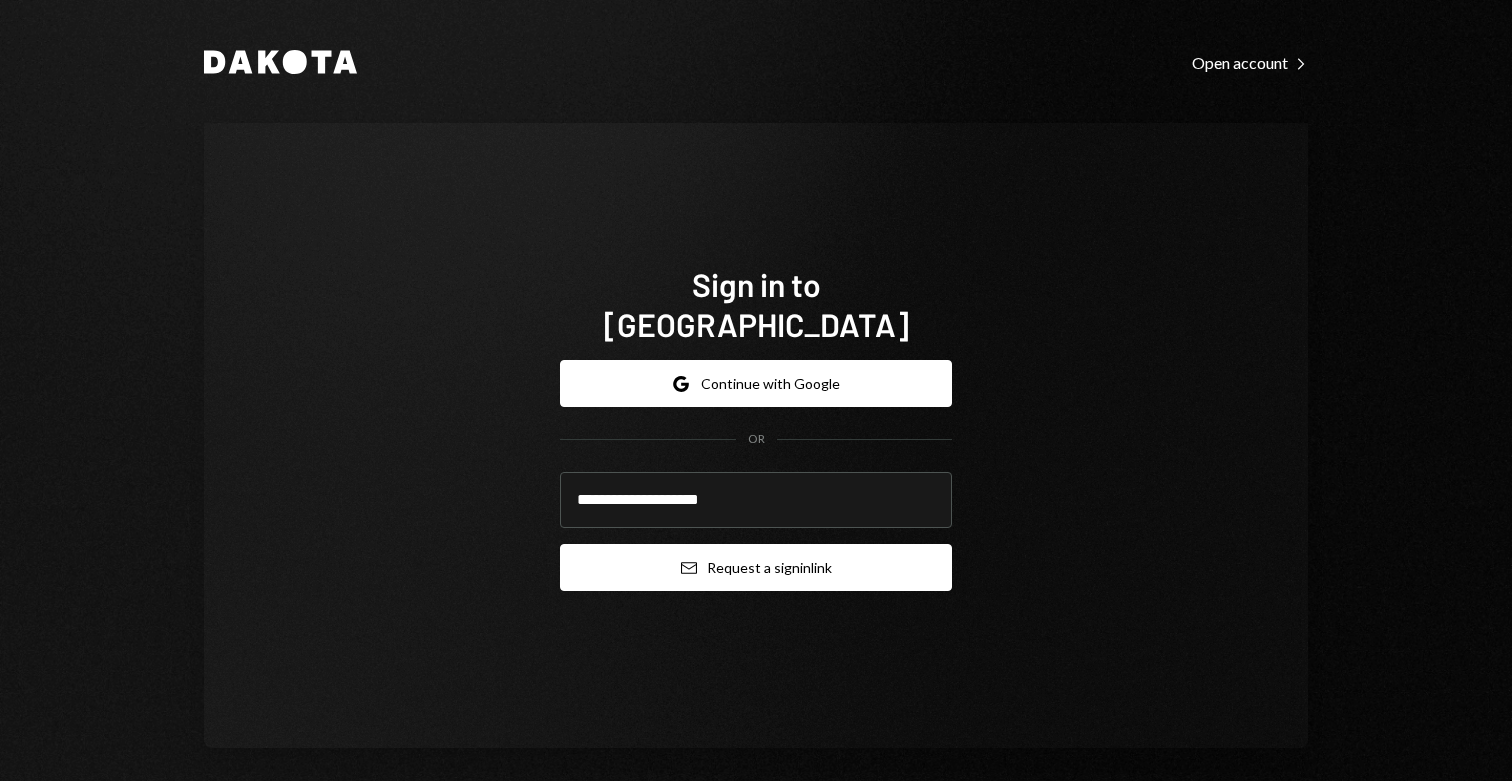click on "Email Request a sign  in  link" at bounding box center (756, 567) 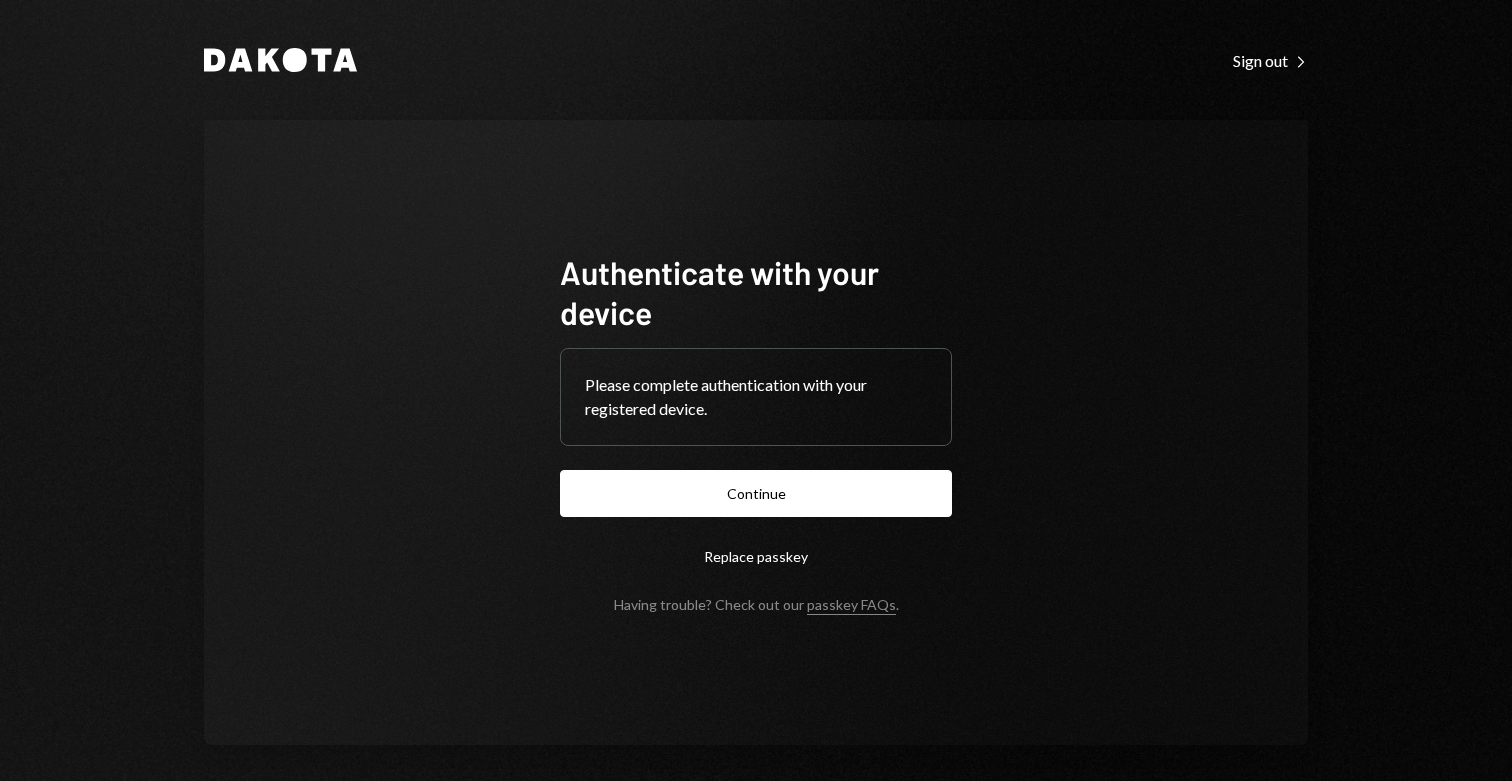 scroll, scrollTop: 0, scrollLeft: 0, axis: both 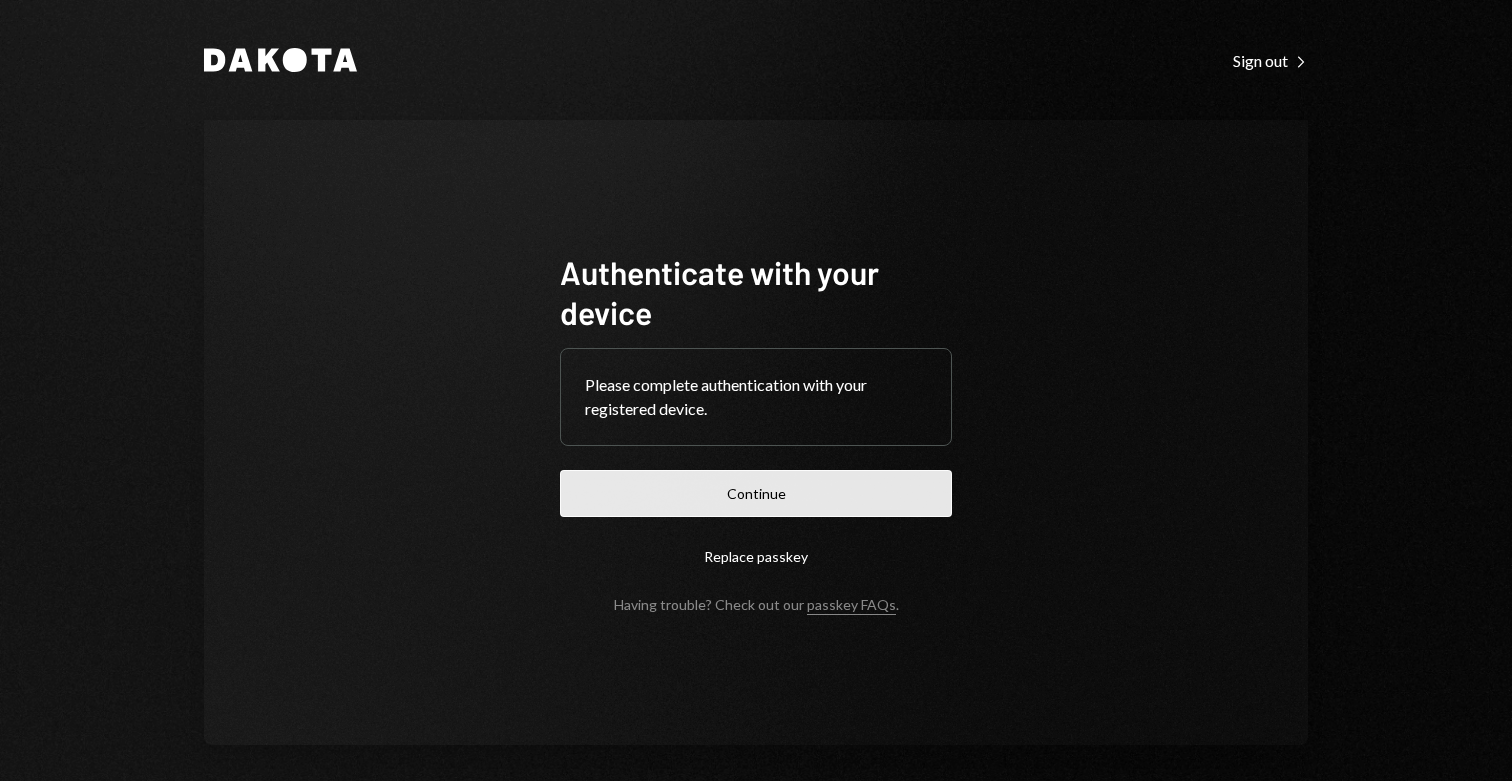 click on "Continue" at bounding box center (756, 493) 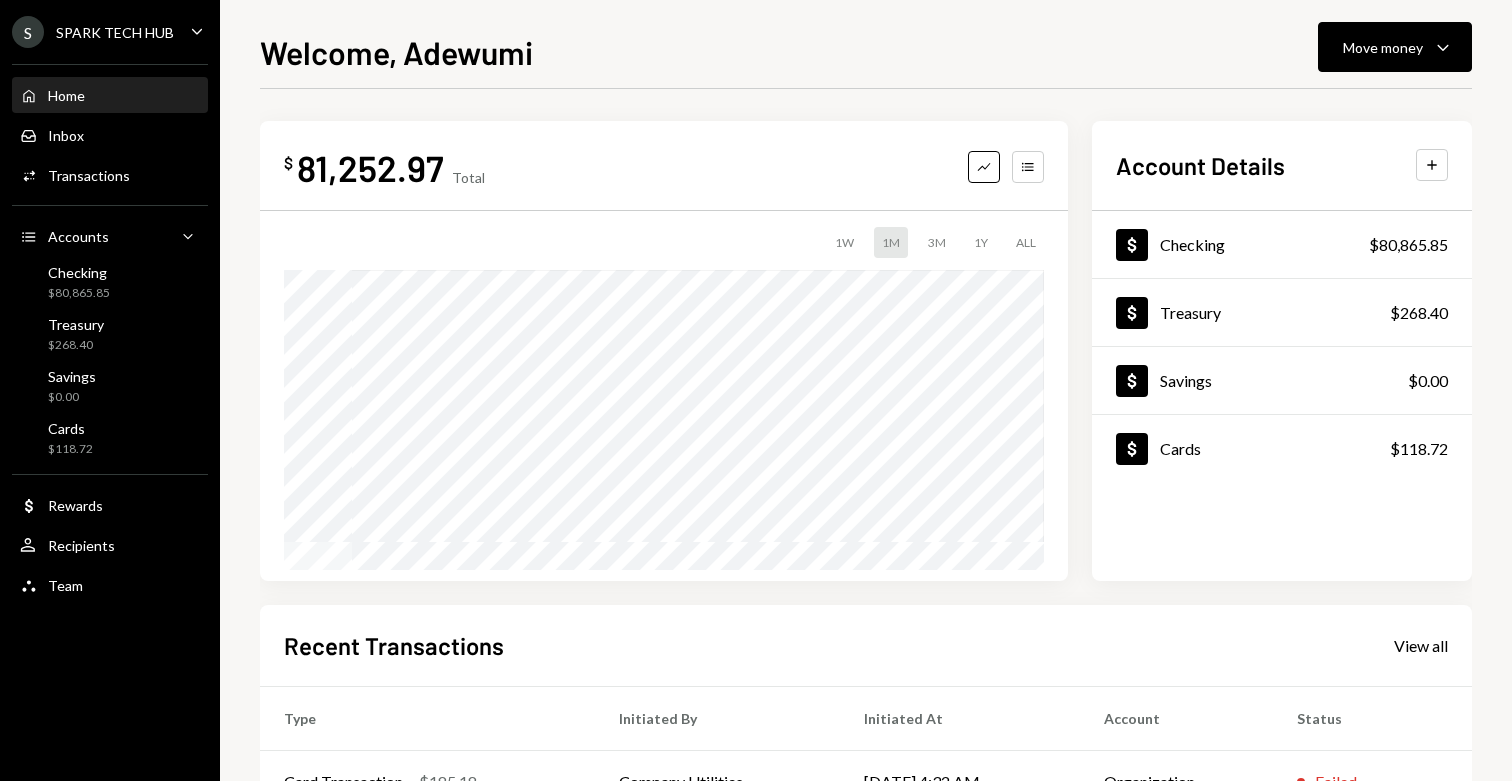 click on "Welcome, Adewumi Move money Caret Down $ 81,252.97 Total Graph Accounts 1W 1M 3M 1Y ALL Account Details Plus Dollar Checking $80,865.85 Dollar Treasury $268.40 Dollar Savings $0.00 Dollar Cards $118.72 Recent Transactions View all Type Initiated By Initiated At Account Status Card Transaction $185.18 Company Utilities 07/09/25 4:32 AM Organization Failed Card Transaction $185.18 Company Utilities 07/08/25 11:30 PM Organization Failed Withdrawal 5,000  USDC Adewumi Hammed 07/08/25 6:51 PM Checking Completed Card Transaction $185.18 Company Utilities 07/08/25 6:30 PM Organization Failed Bank Payment $1,851.85 Olusola Kolawole 07/08/25 6:23 PM Checking Completed" at bounding box center (866, 390) 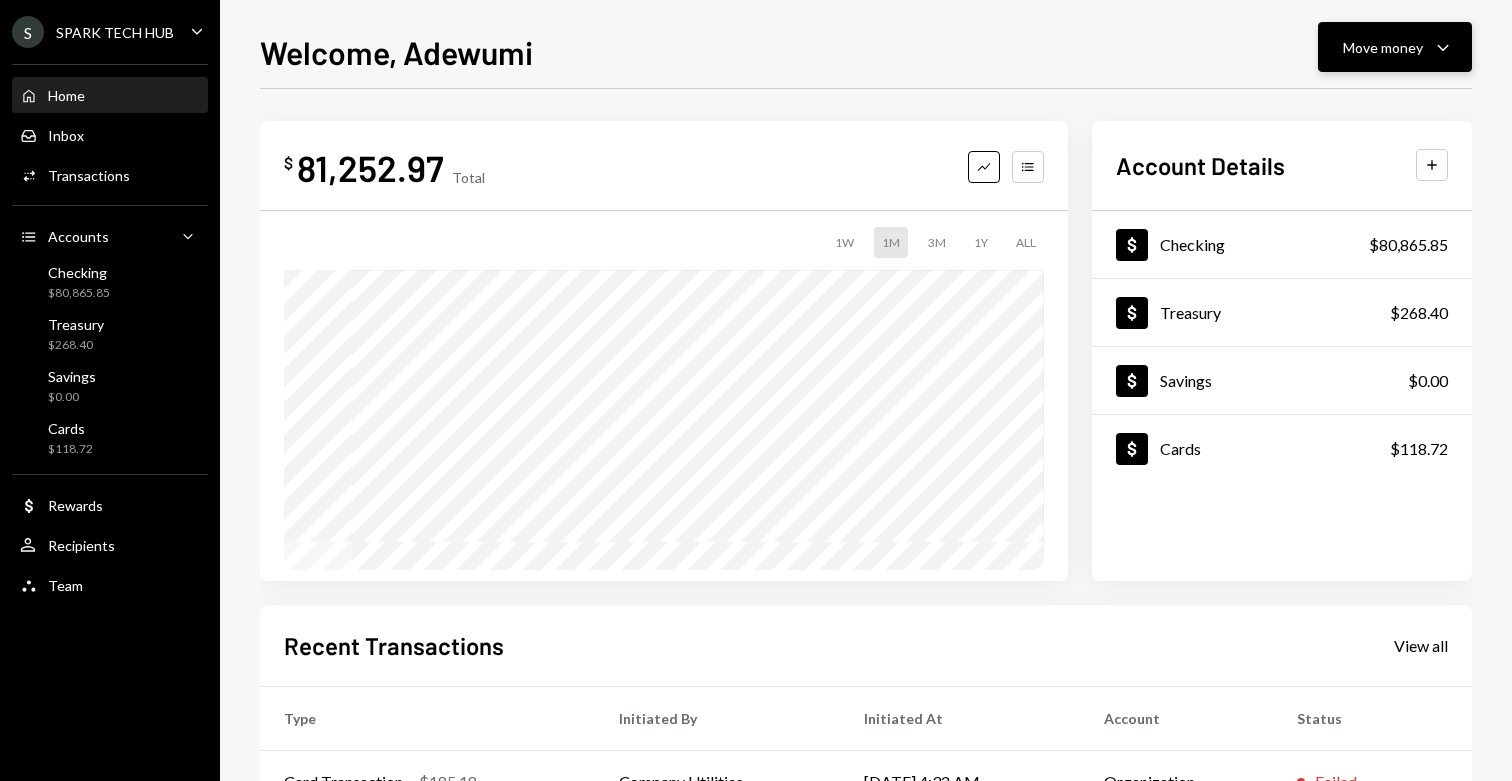 click on "Move money" at bounding box center [1383, 47] 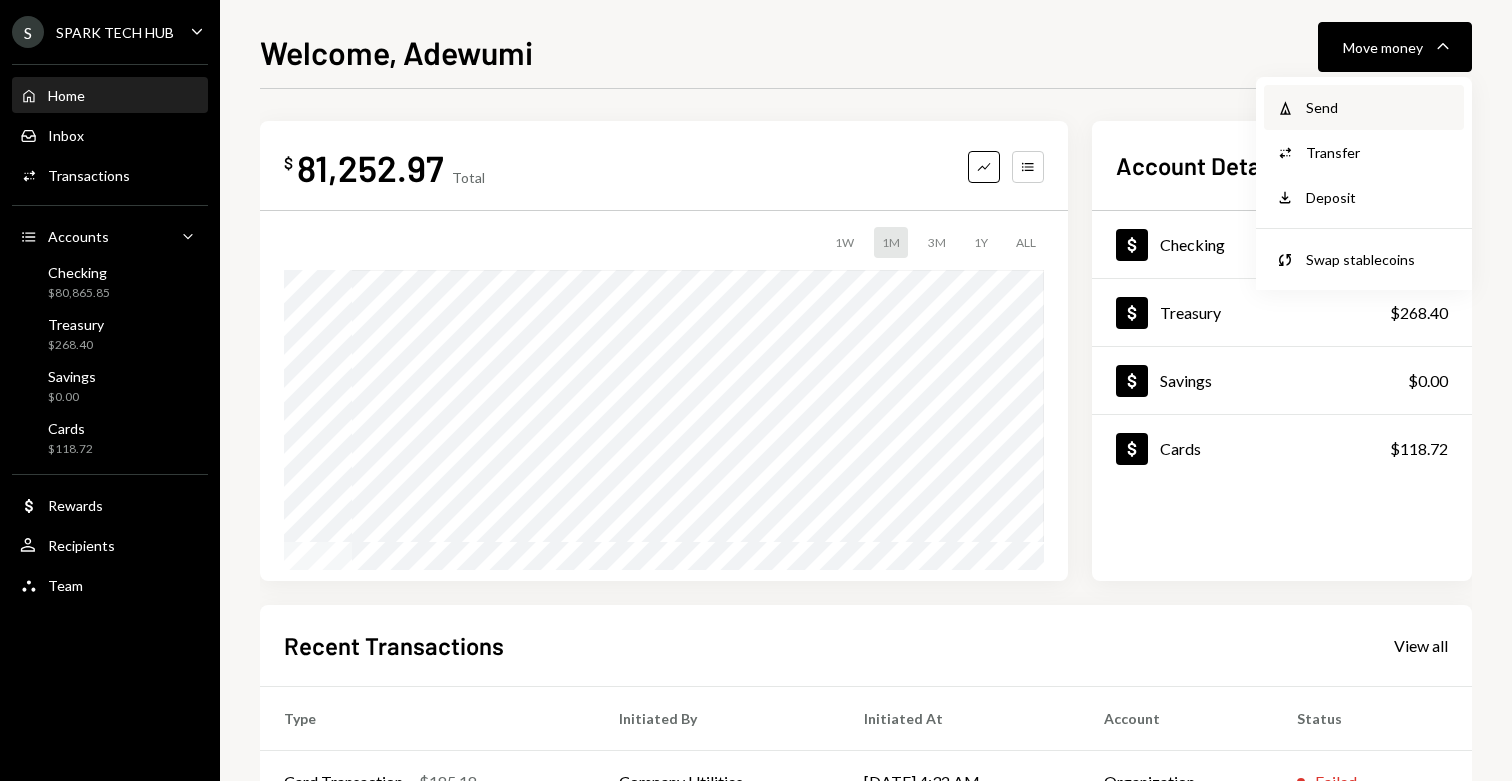 click on "Withdraw Send" at bounding box center [1364, 107] 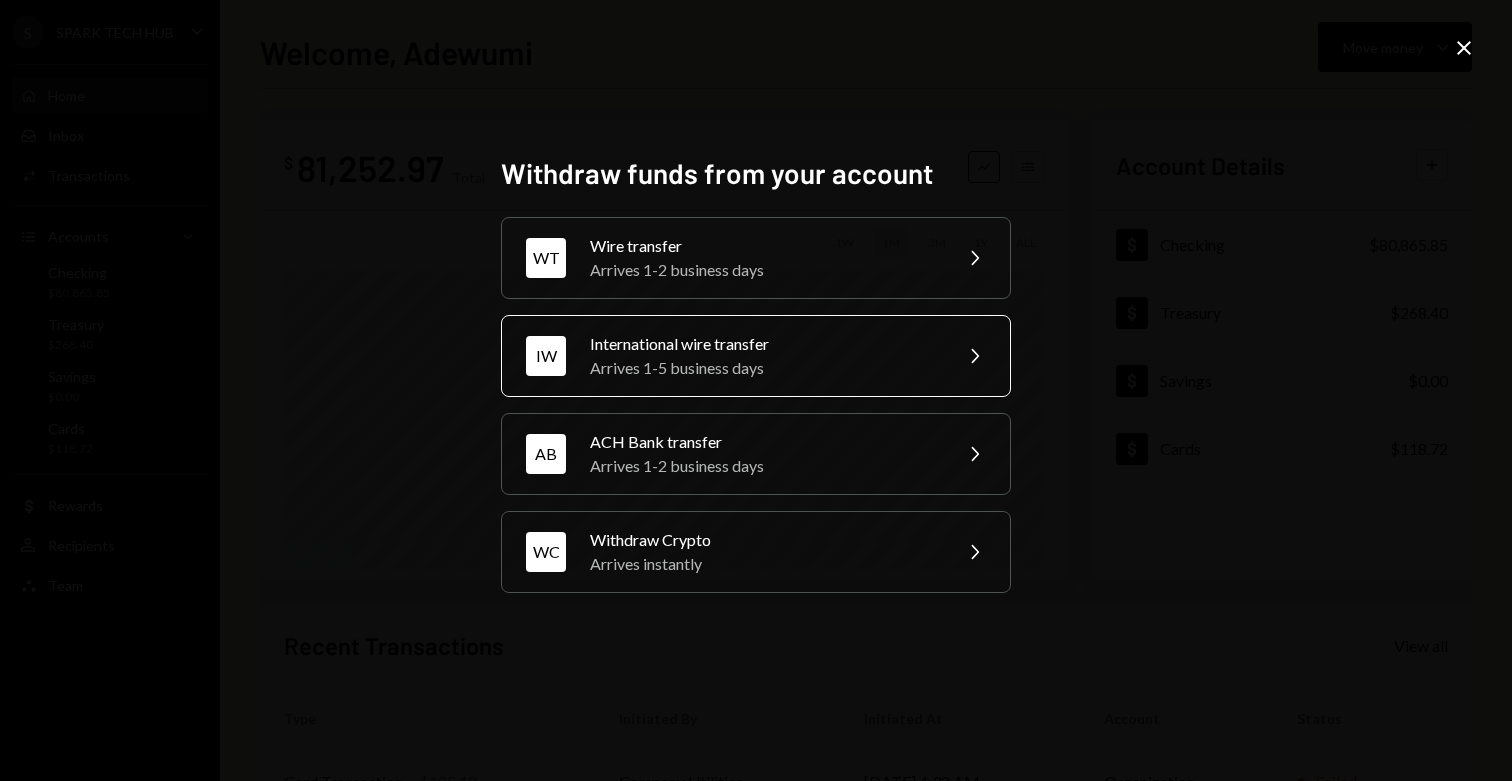 click on "Arrives 1-5 business days" at bounding box center (764, 368) 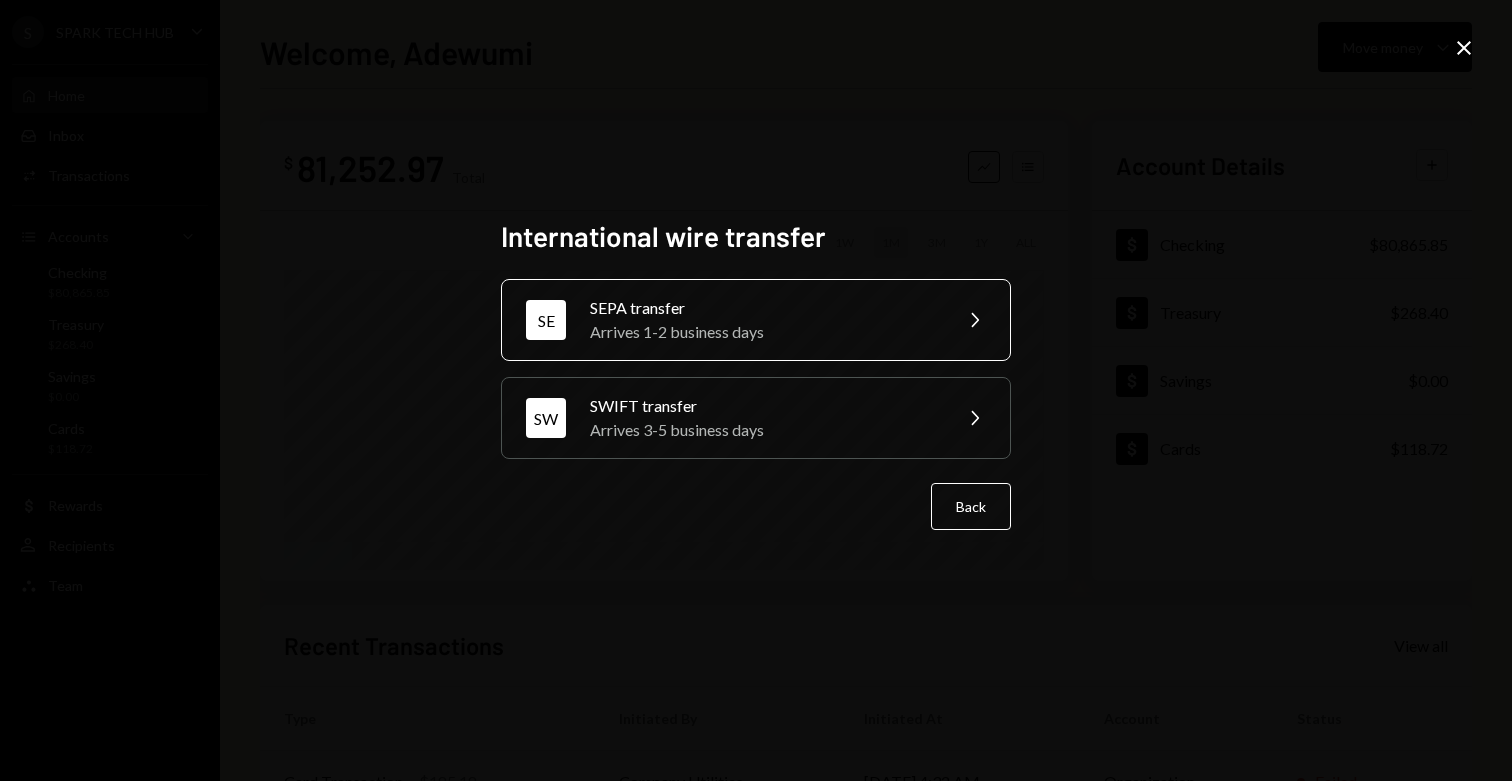 click on "Arrives 1-2 business days" at bounding box center [764, 332] 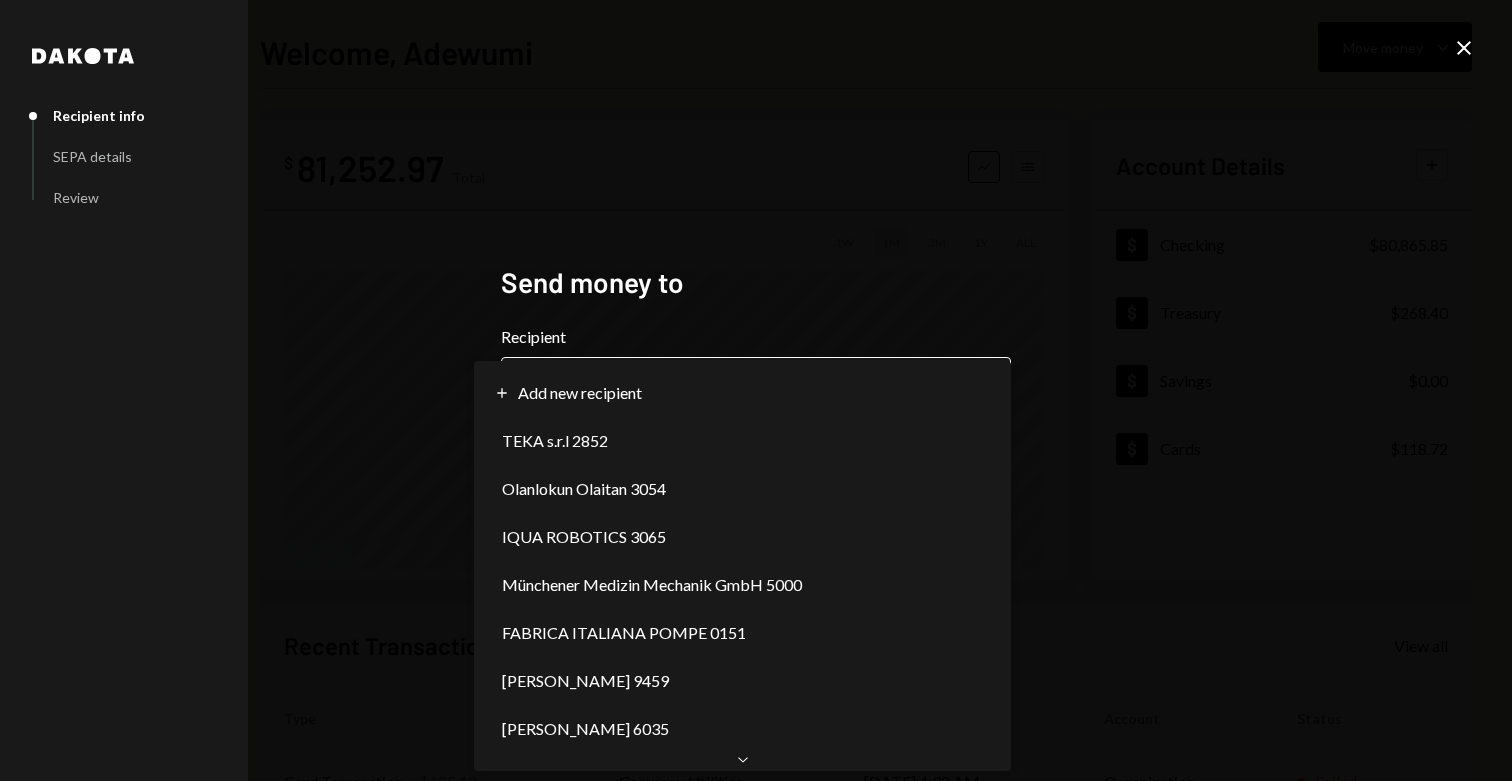 click on "**********" at bounding box center (756, 390) 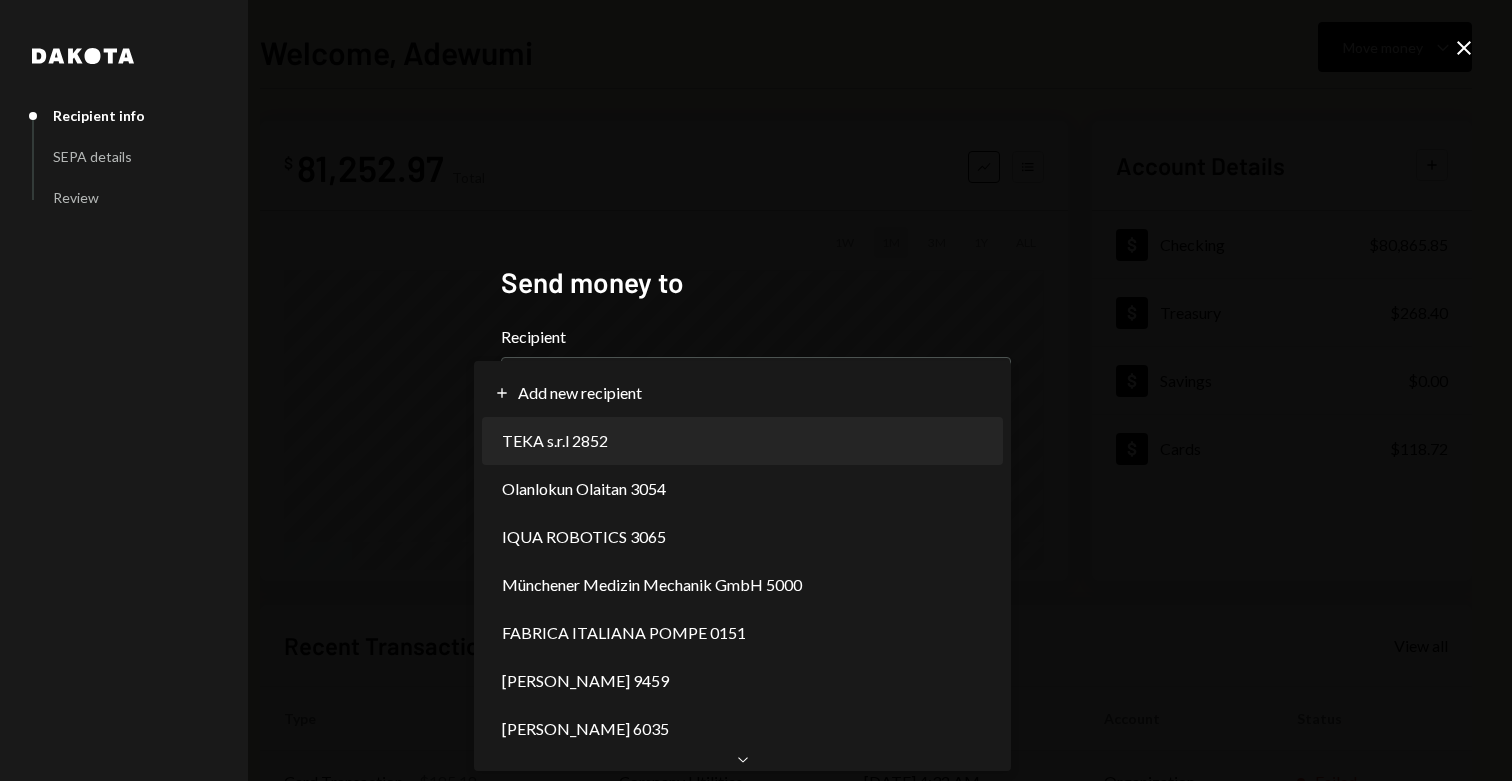 select on "**********" 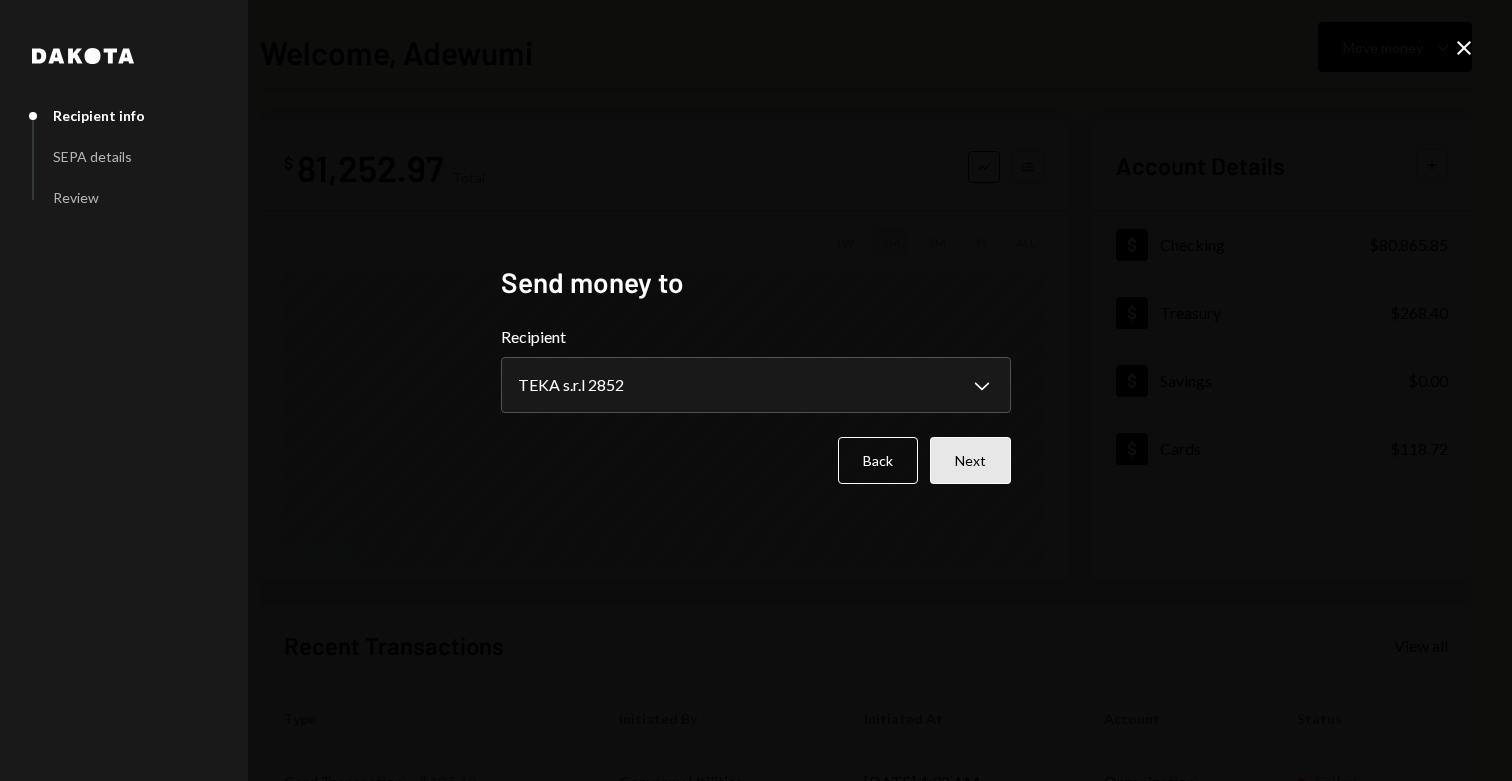 click on "Next" at bounding box center [970, 460] 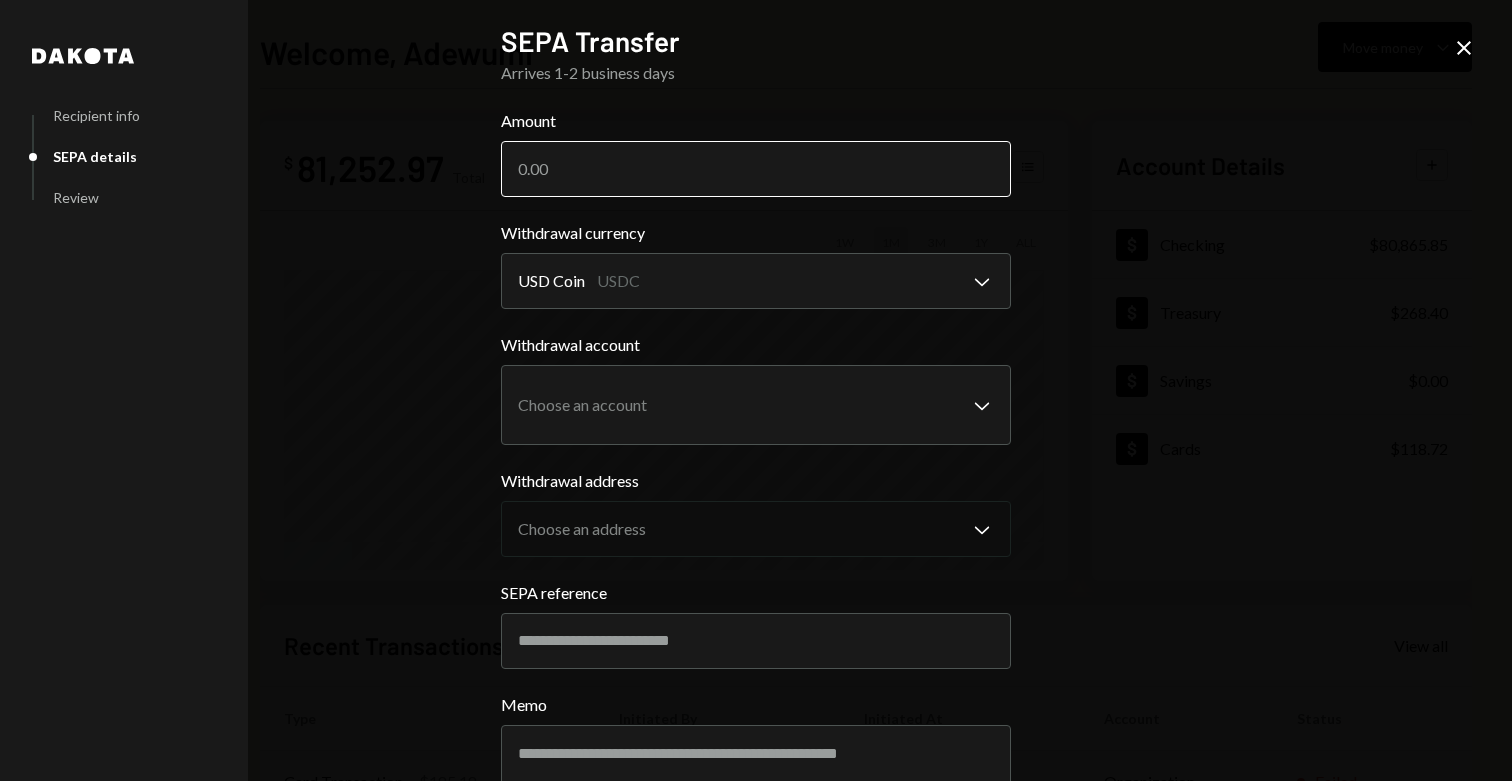 click on "Amount" at bounding box center (756, 169) 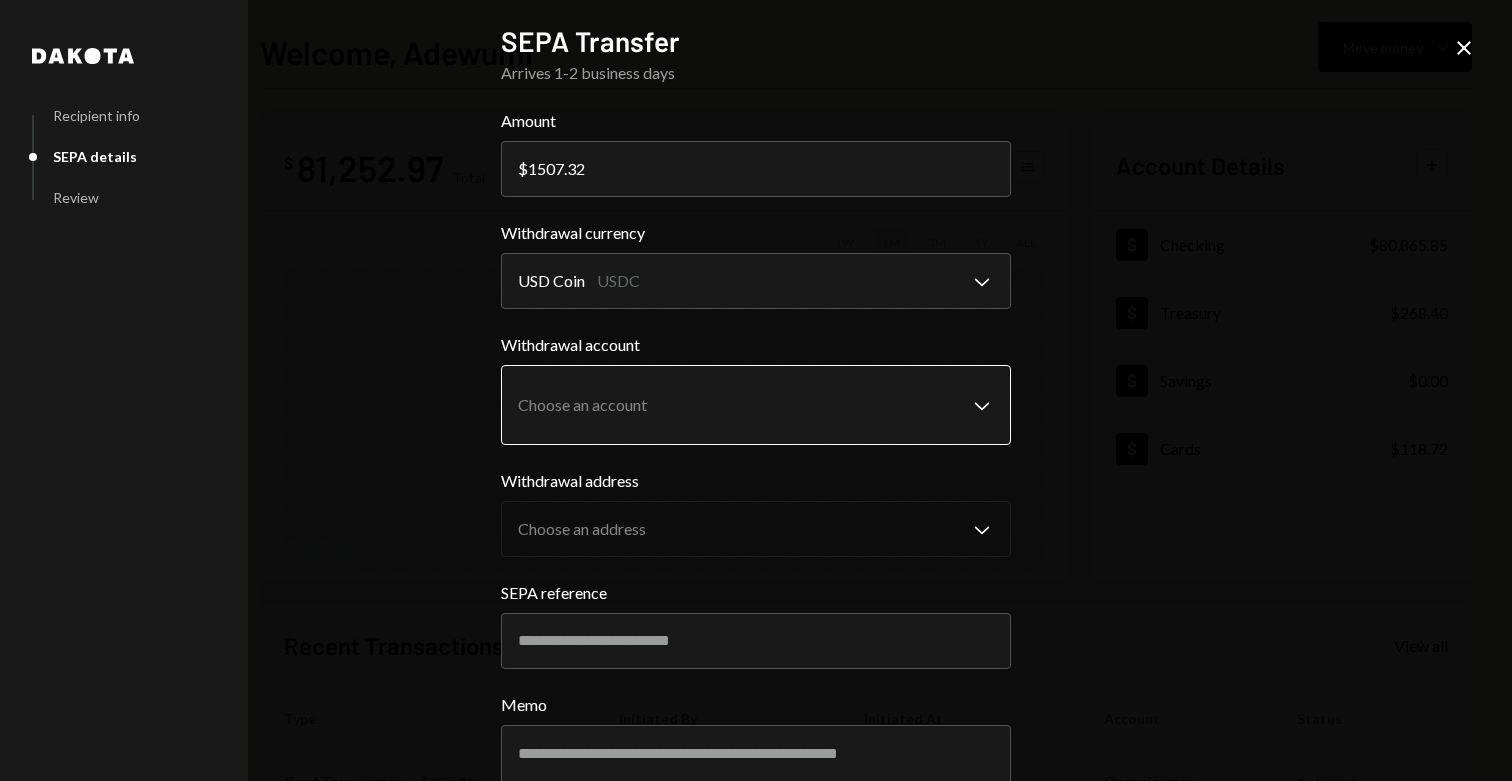 type on "1507.32" 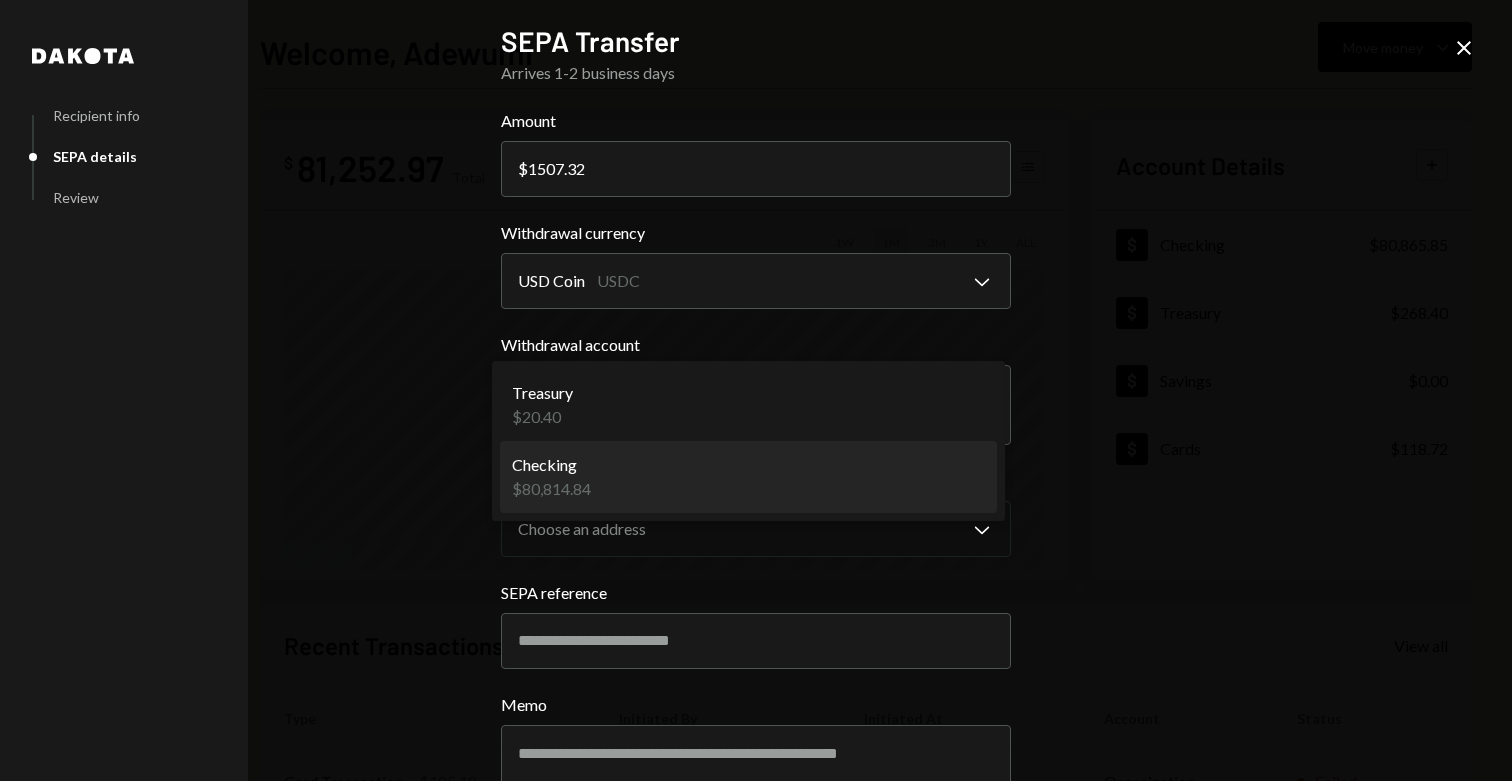 select on "**********" 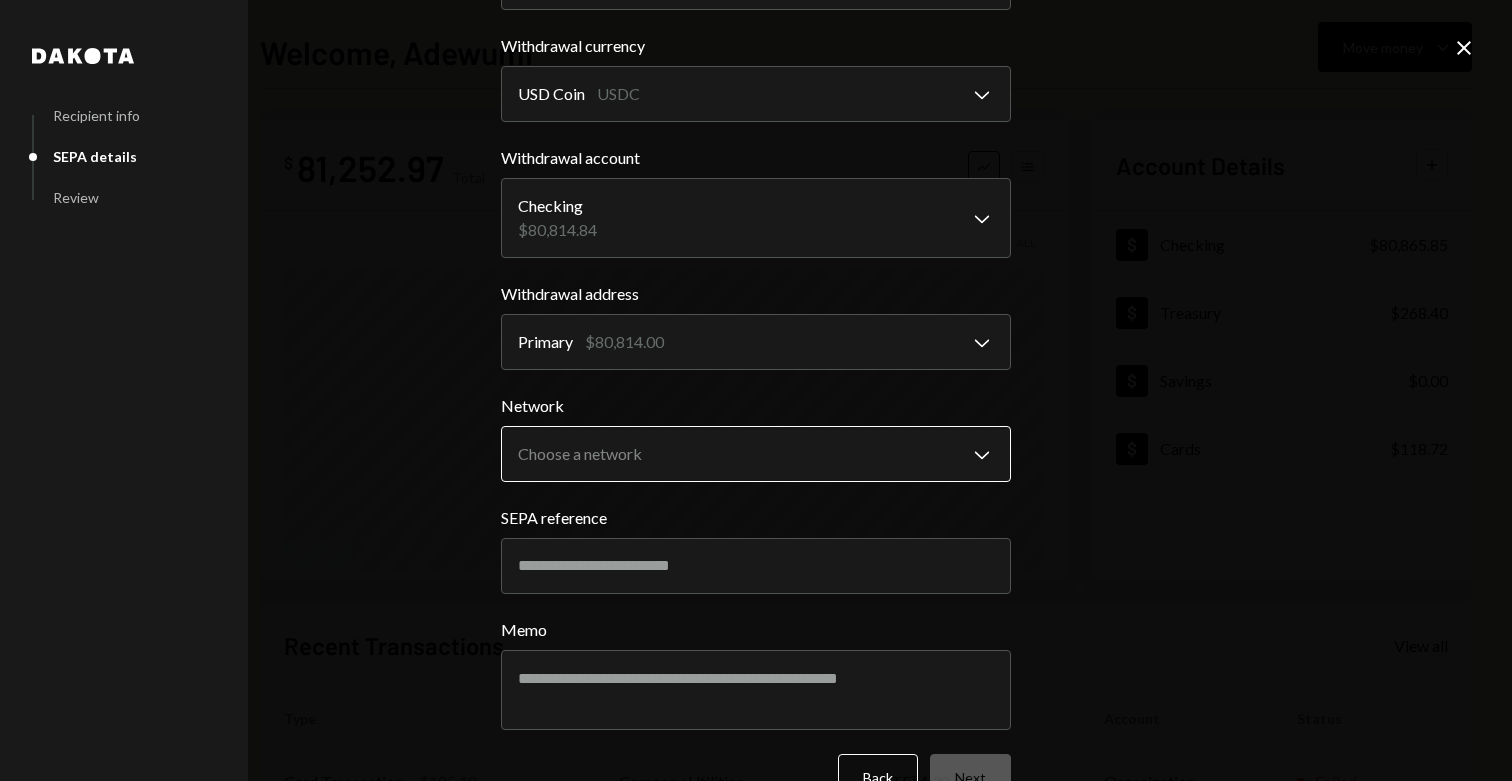 scroll, scrollTop: 189, scrollLeft: 0, axis: vertical 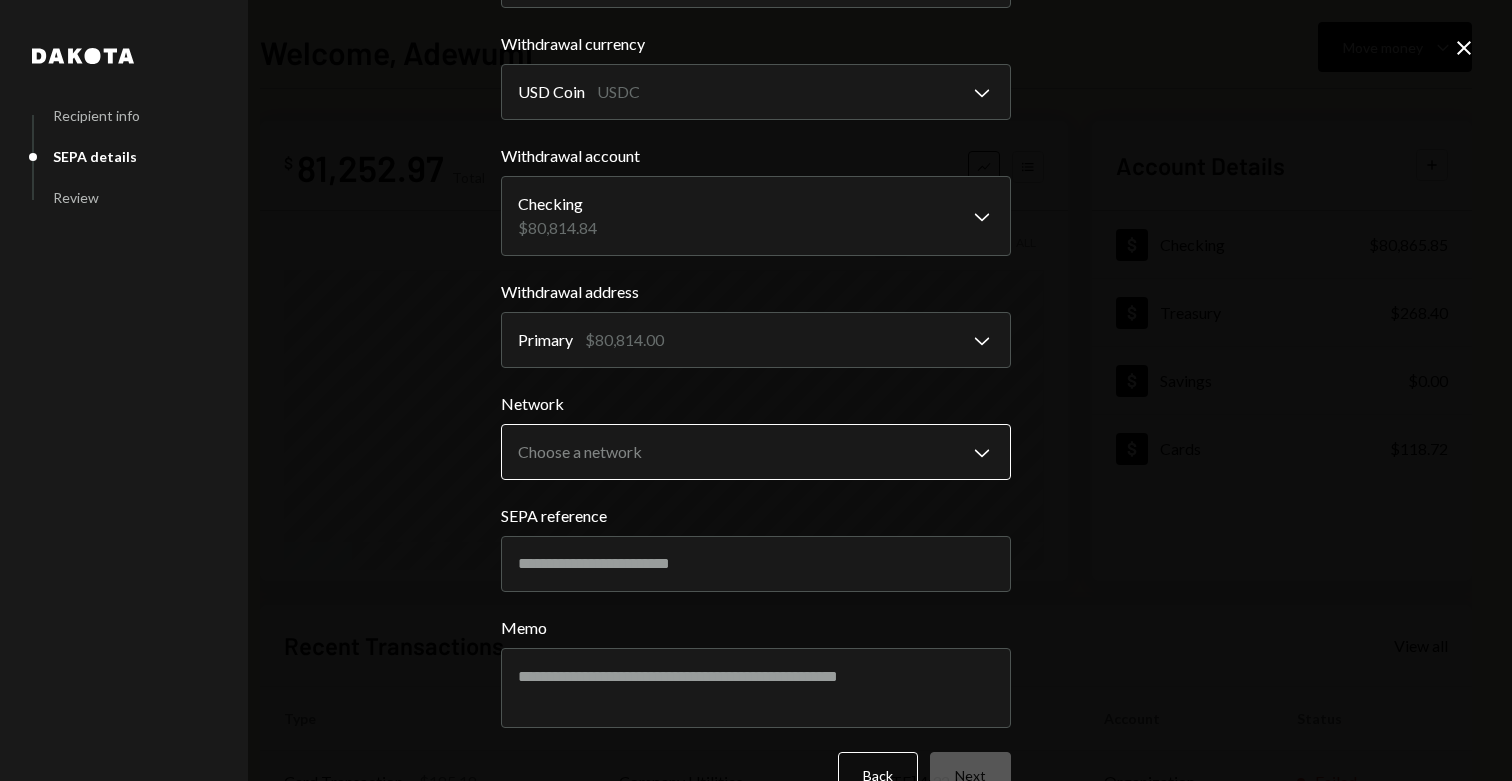click on "S SPARK TECH HUB Caret Down Home Home Inbox Inbox Activities Transactions Accounts Accounts Caret Down Checking $80,865.85 Treasury $268.40 Savings $0.00 Cards $118.72 Dollar Rewards User Recipients Team Team Welcome, Adewumi Move money Caret Down $ 81,252.97 Total Graph Accounts 1W 1M 3M 1Y ALL Account Details Plus Dollar Checking $80,865.85 Dollar Treasury $268.40 Dollar Savings $0.00 Dollar Cards $118.72 Recent Transactions View all Type Initiated By Initiated At Account Status Card Transaction $185.18 Company Utilities 07/09/25 4:32 AM Organization Failed Card Transaction $185.18 Company Utilities 07/08/25 11:30 PM Organization Failed Withdrawal 5,000  USDC Adewumi Hammed 07/08/25 6:51 PM Checking Completed Card Transaction $185.18 Company Utilities 07/08/25 6:30 PM Organization Failed Bank Payment $1,851.85 Olusola Kolawole 07/08/25 6:23 PM Checking Completed /dashboard Dakota Recipient info SEPA details Review SEPA Transfer Arrives 1-2 business days Amount $ 1507.32 Withdrawal currency USD Coin USDC" at bounding box center [756, 390] 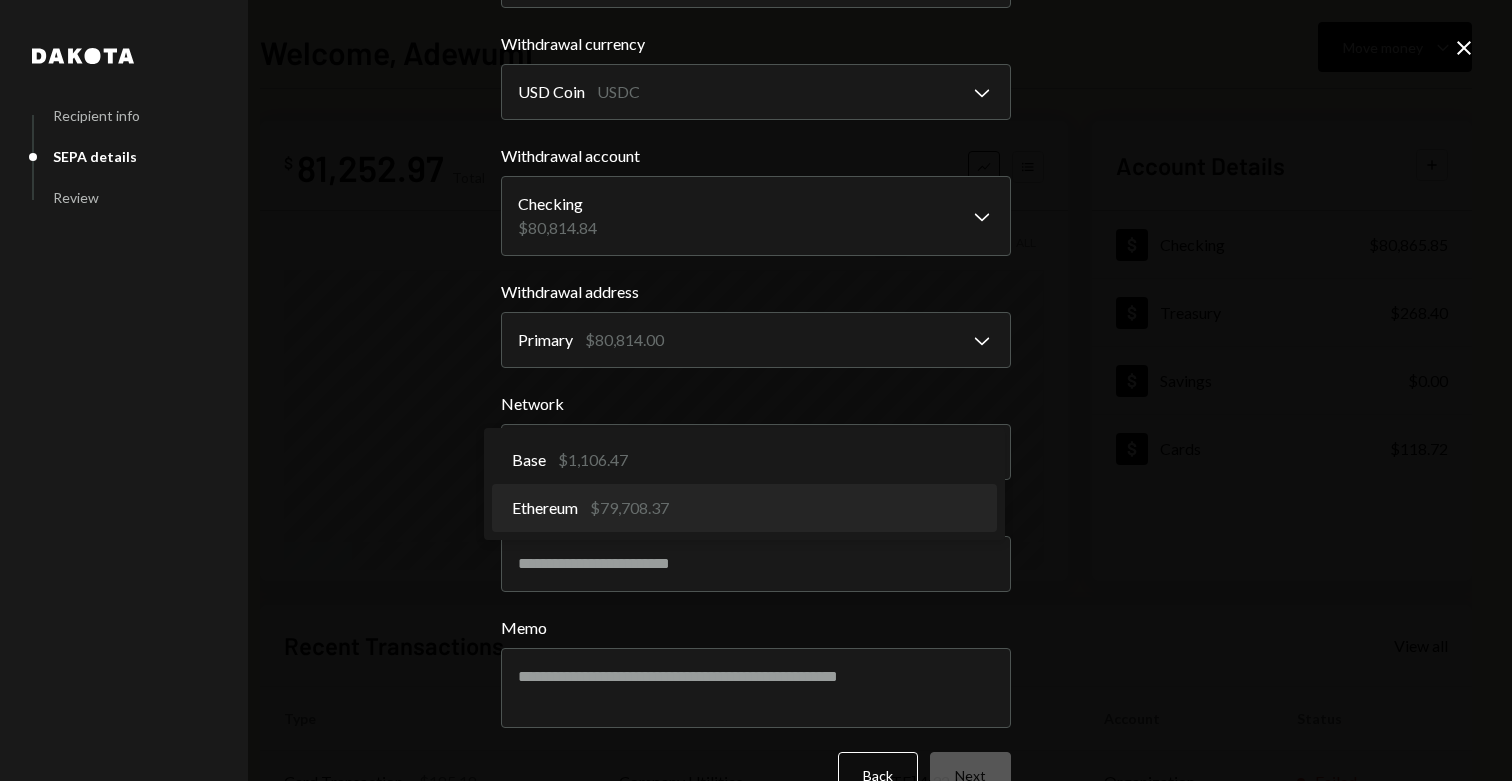 select on "**********" 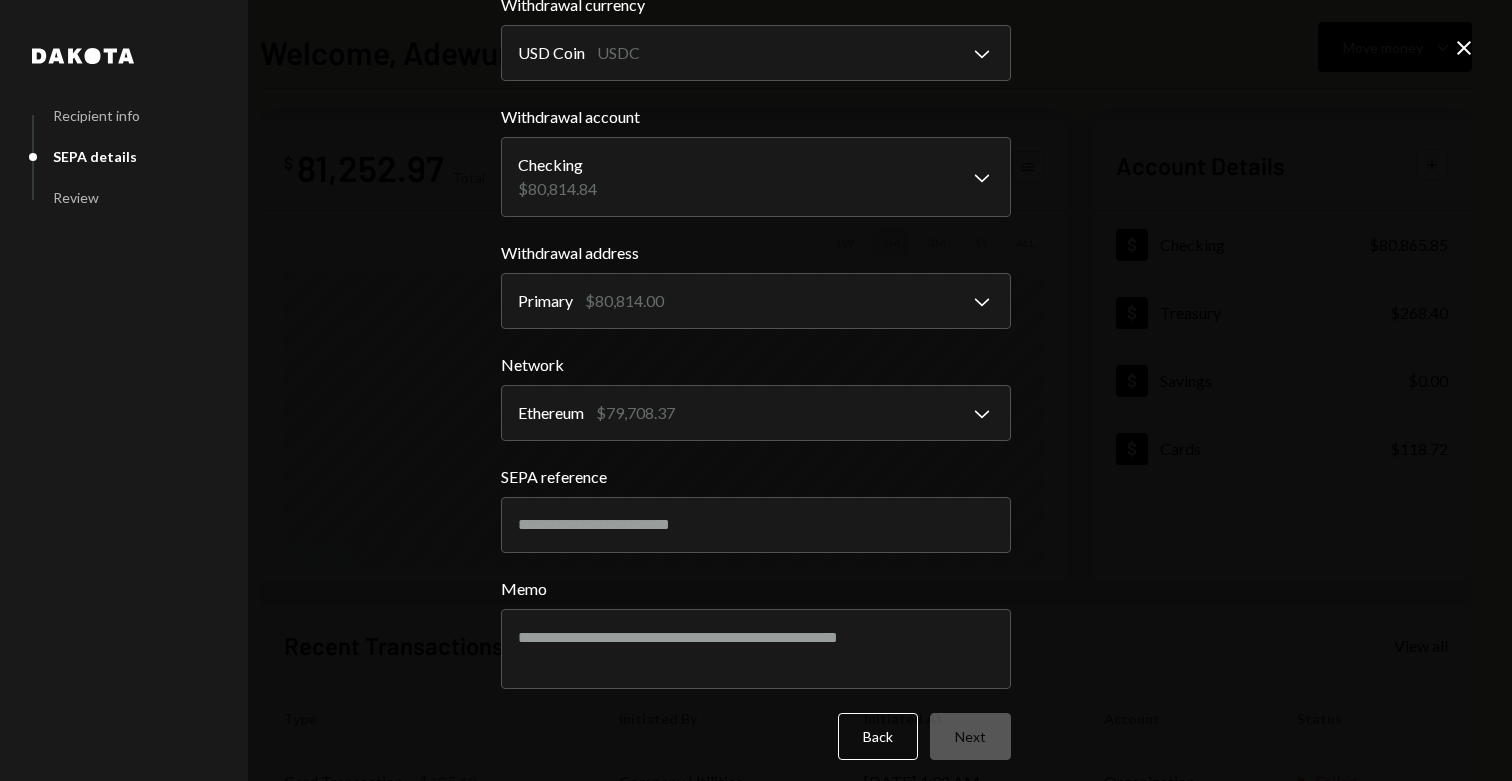 scroll, scrollTop: 220, scrollLeft: 0, axis: vertical 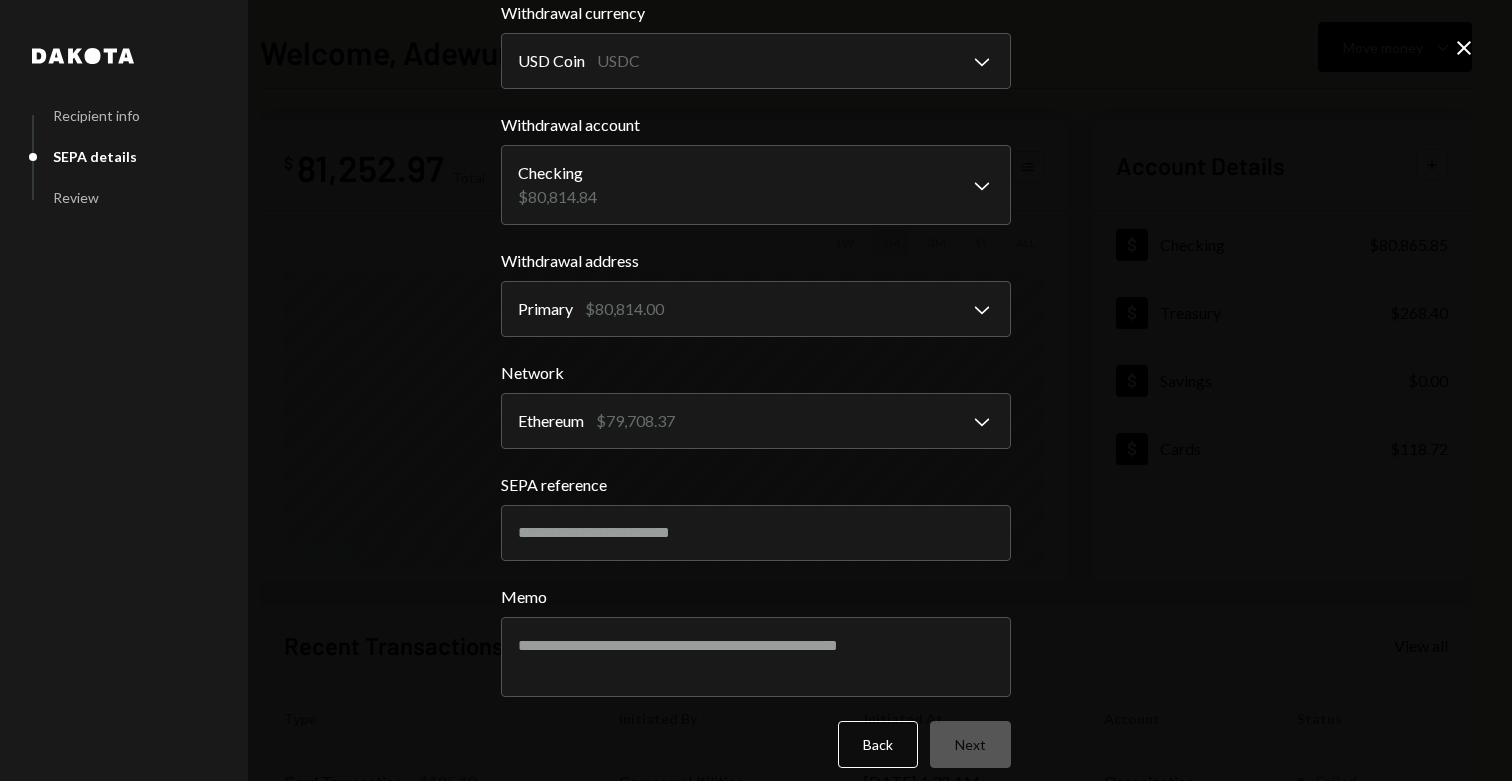 click on "**********" at bounding box center (756, 390) 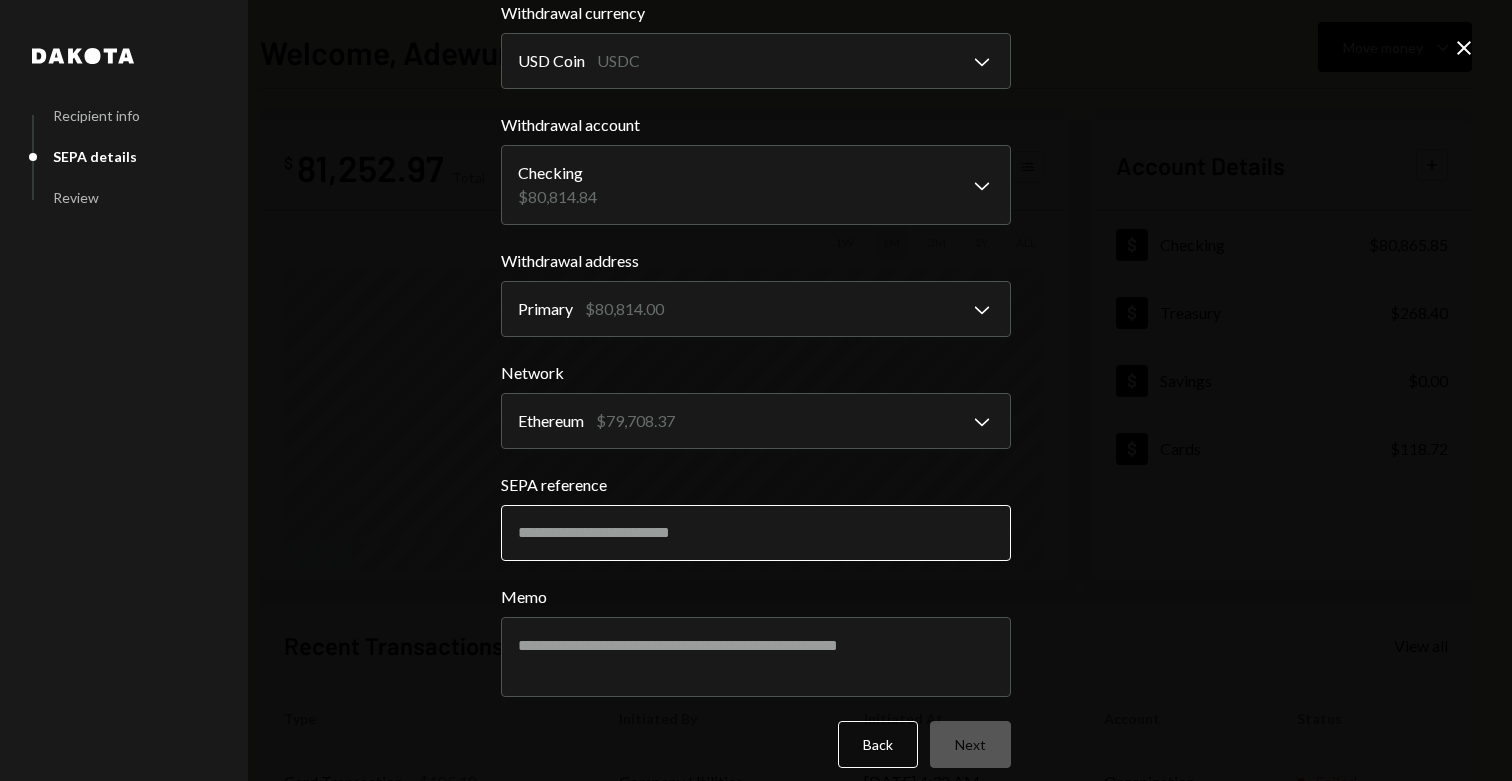 click on "SEPA reference" at bounding box center (756, 533) 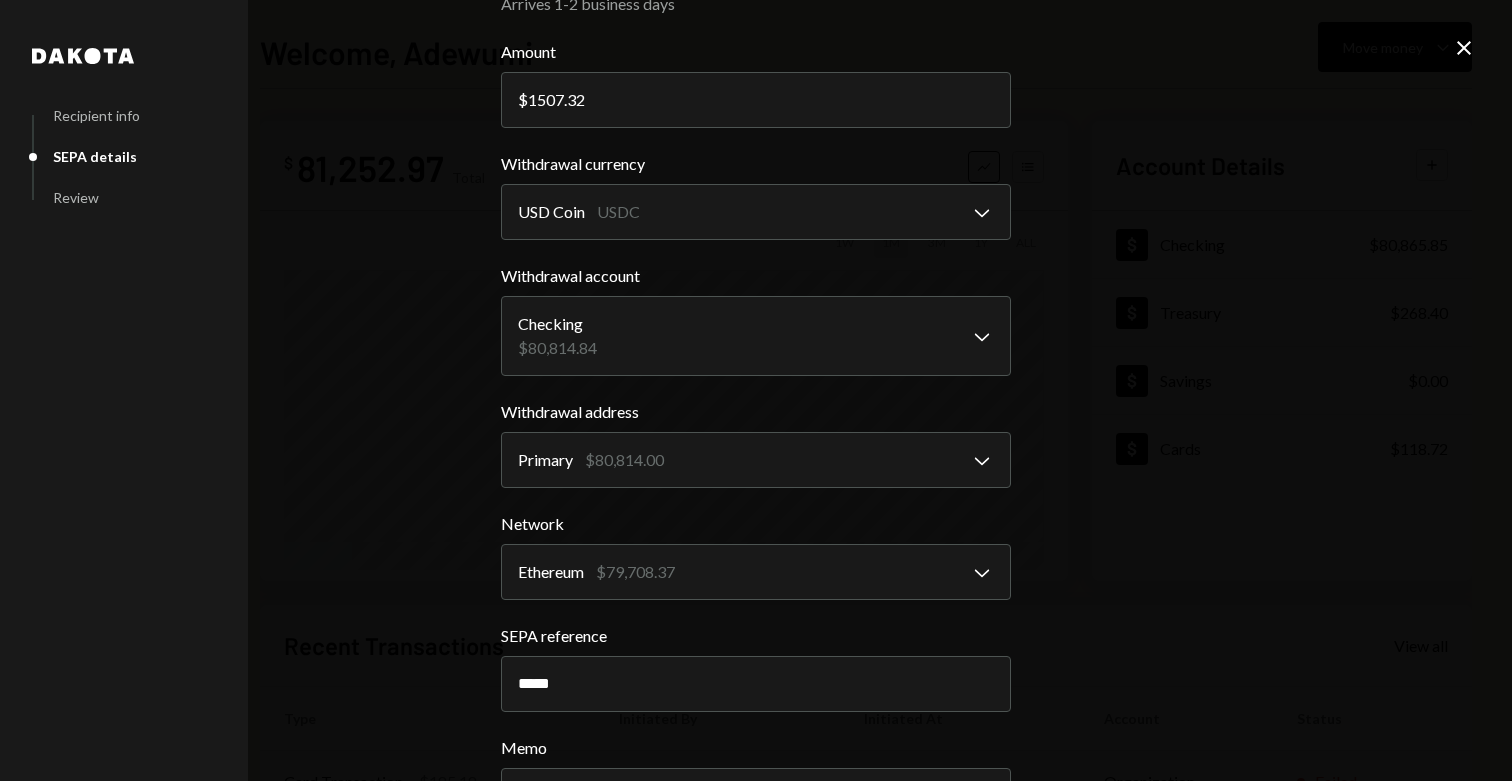 scroll, scrollTop: 238, scrollLeft: 0, axis: vertical 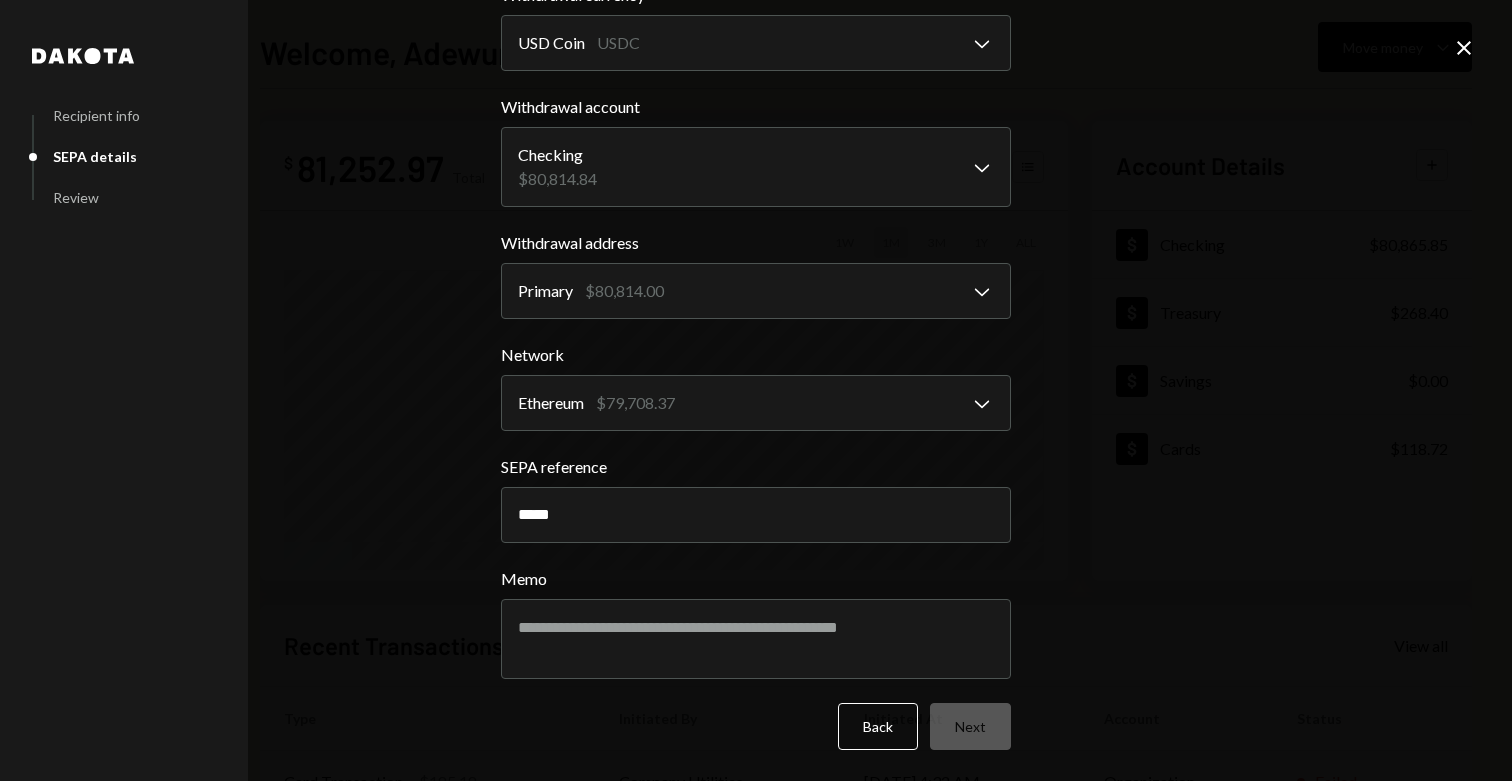 type on "*****" 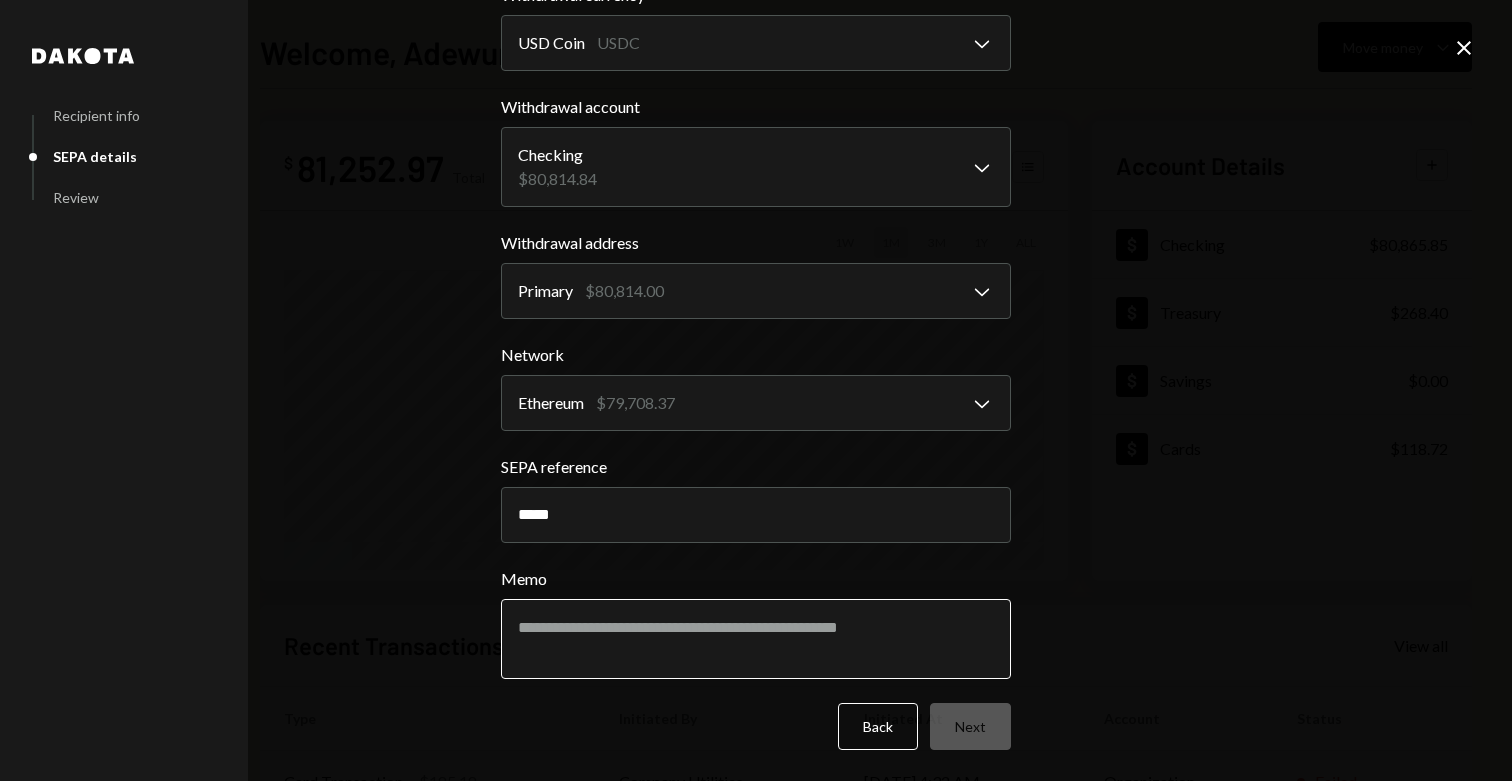 click on "Memo" at bounding box center (756, 639) 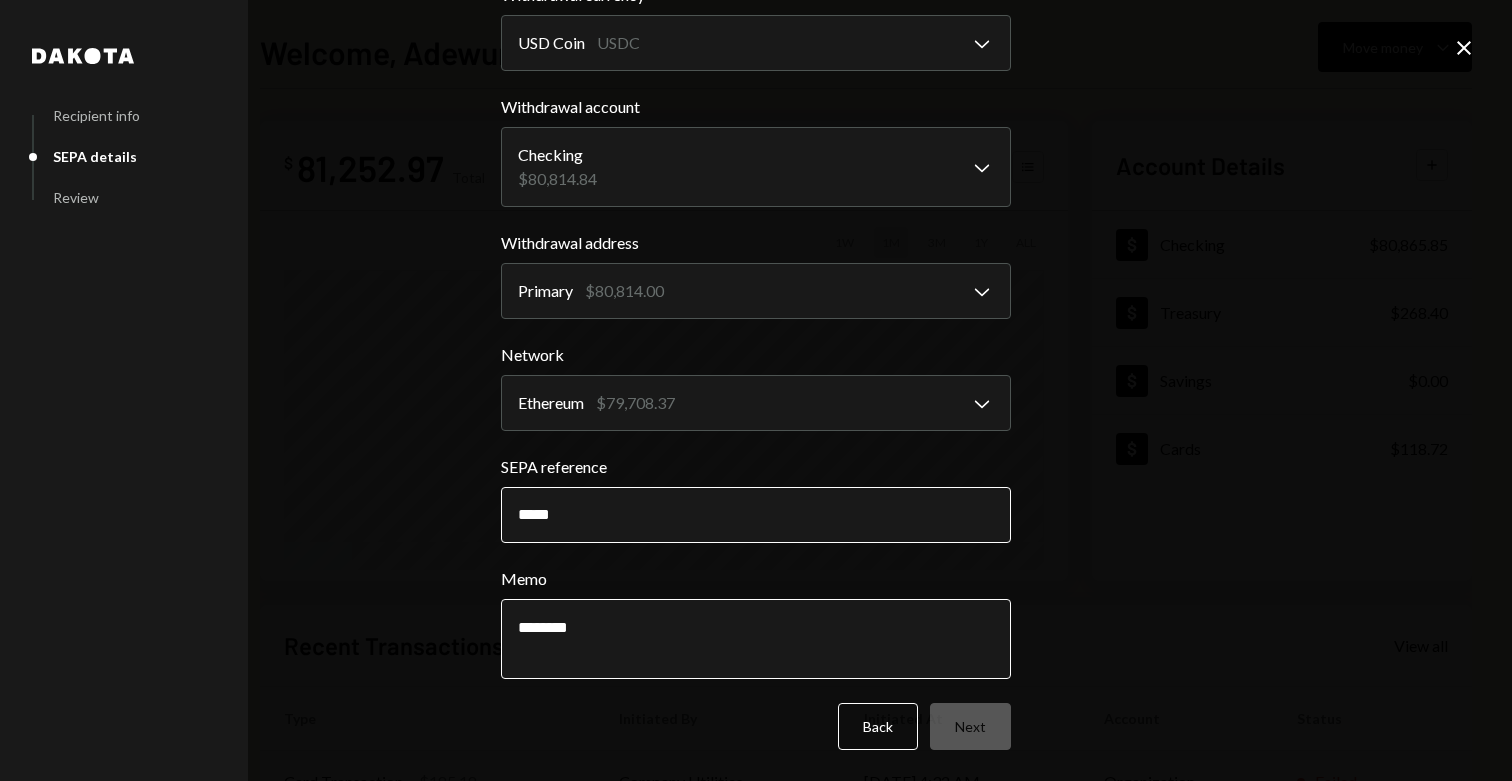 type on "********" 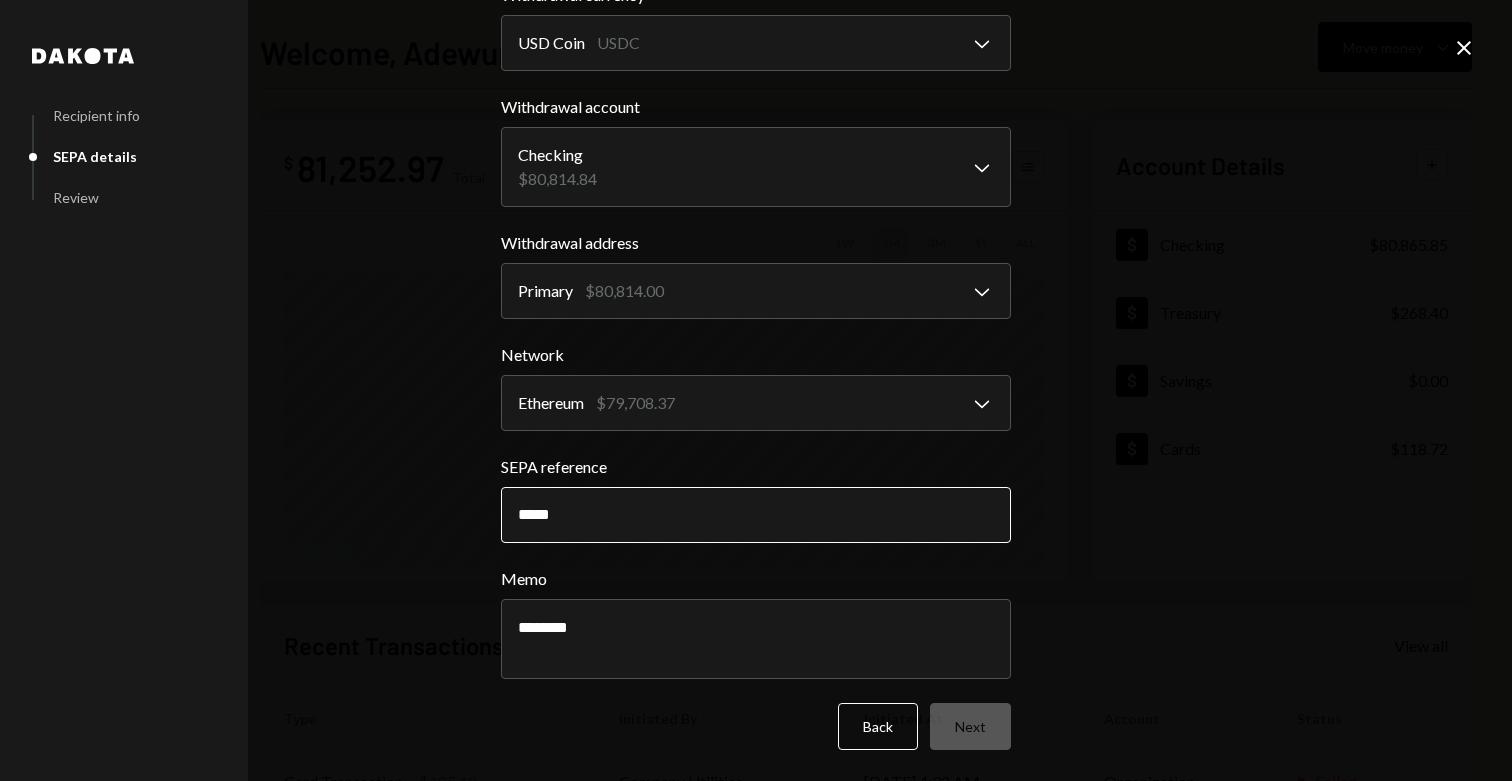 click on "*****" at bounding box center [756, 515] 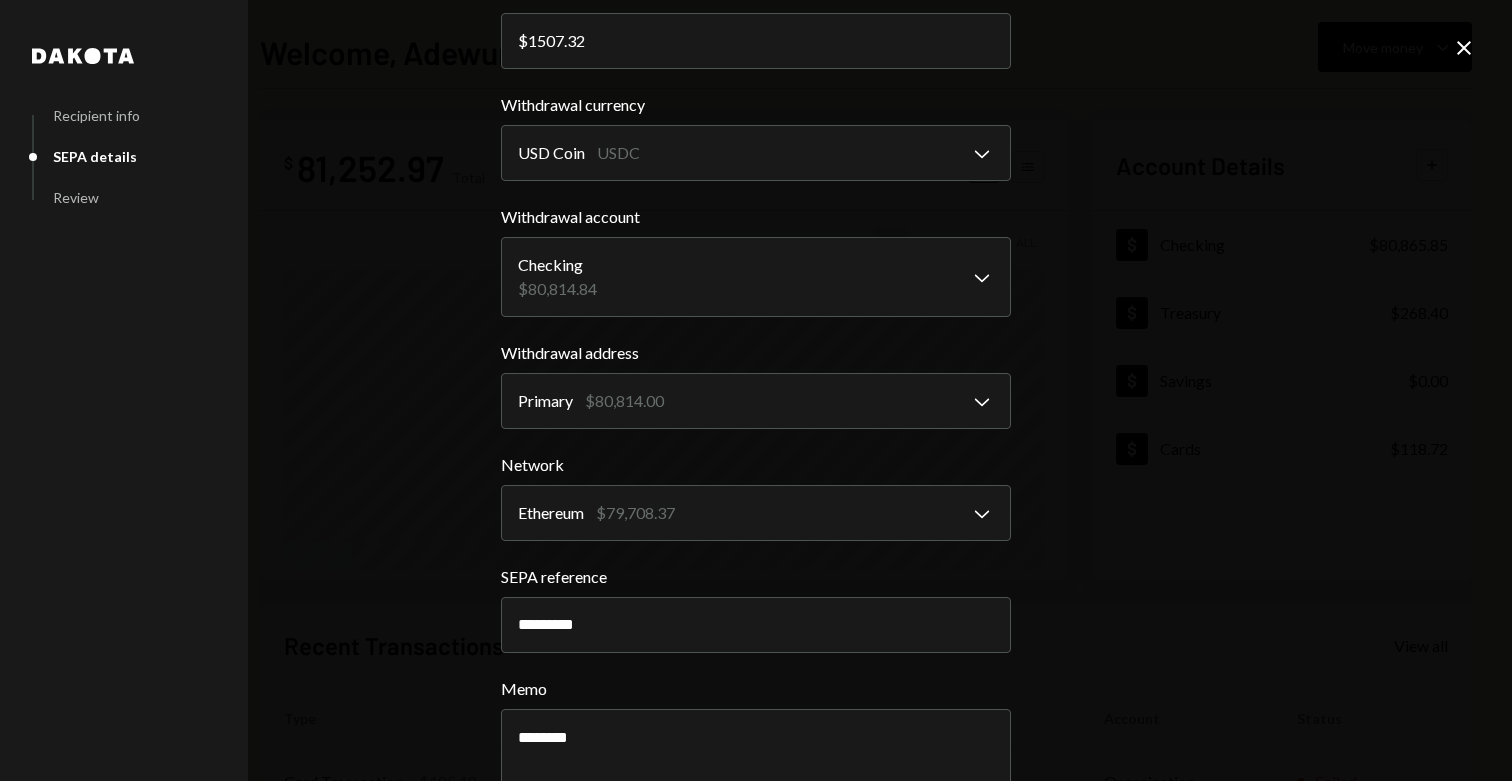 scroll, scrollTop: 0, scrollLeft: 0, axis: both 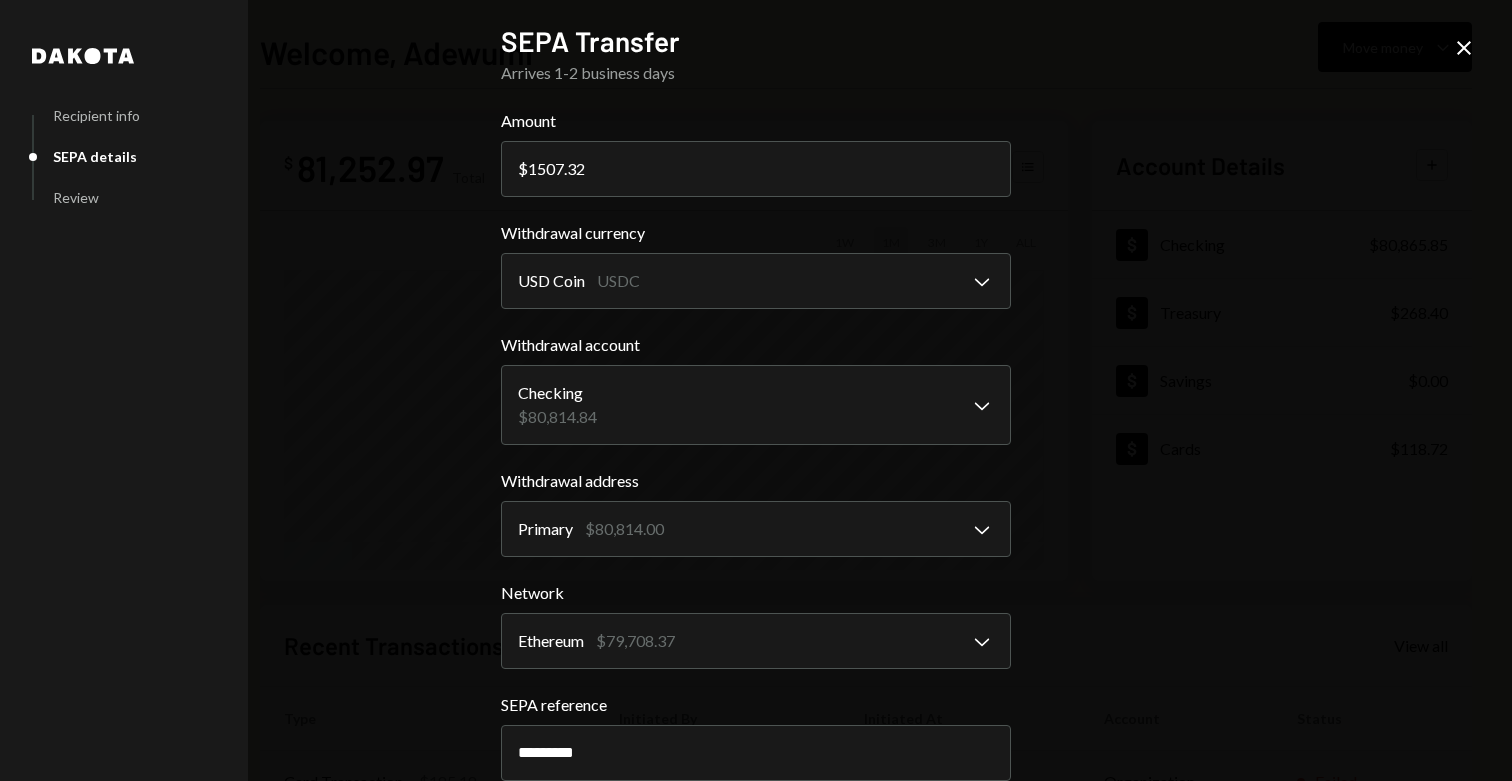type on "*********" 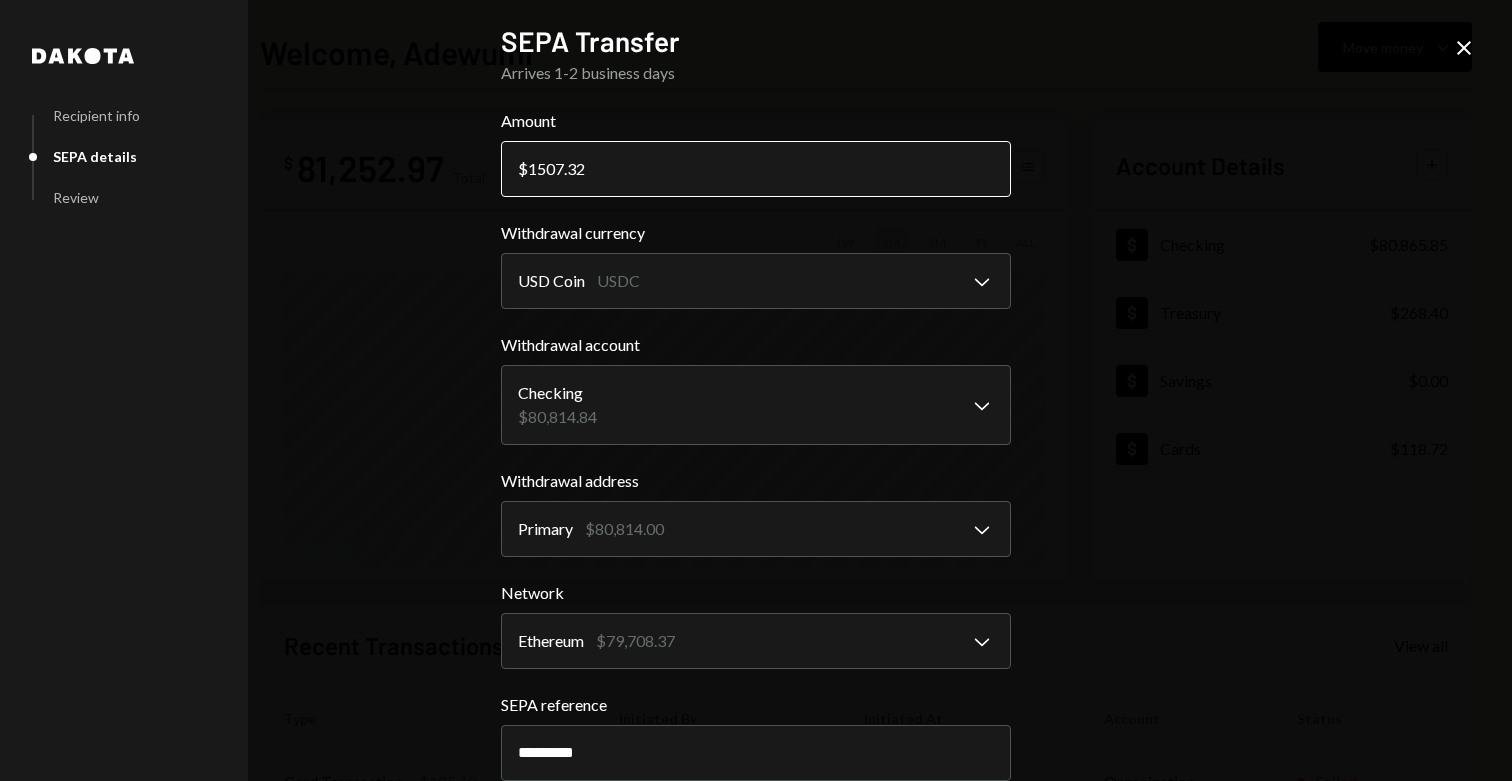 click on "1507.32" at bounding box center (756, 169) 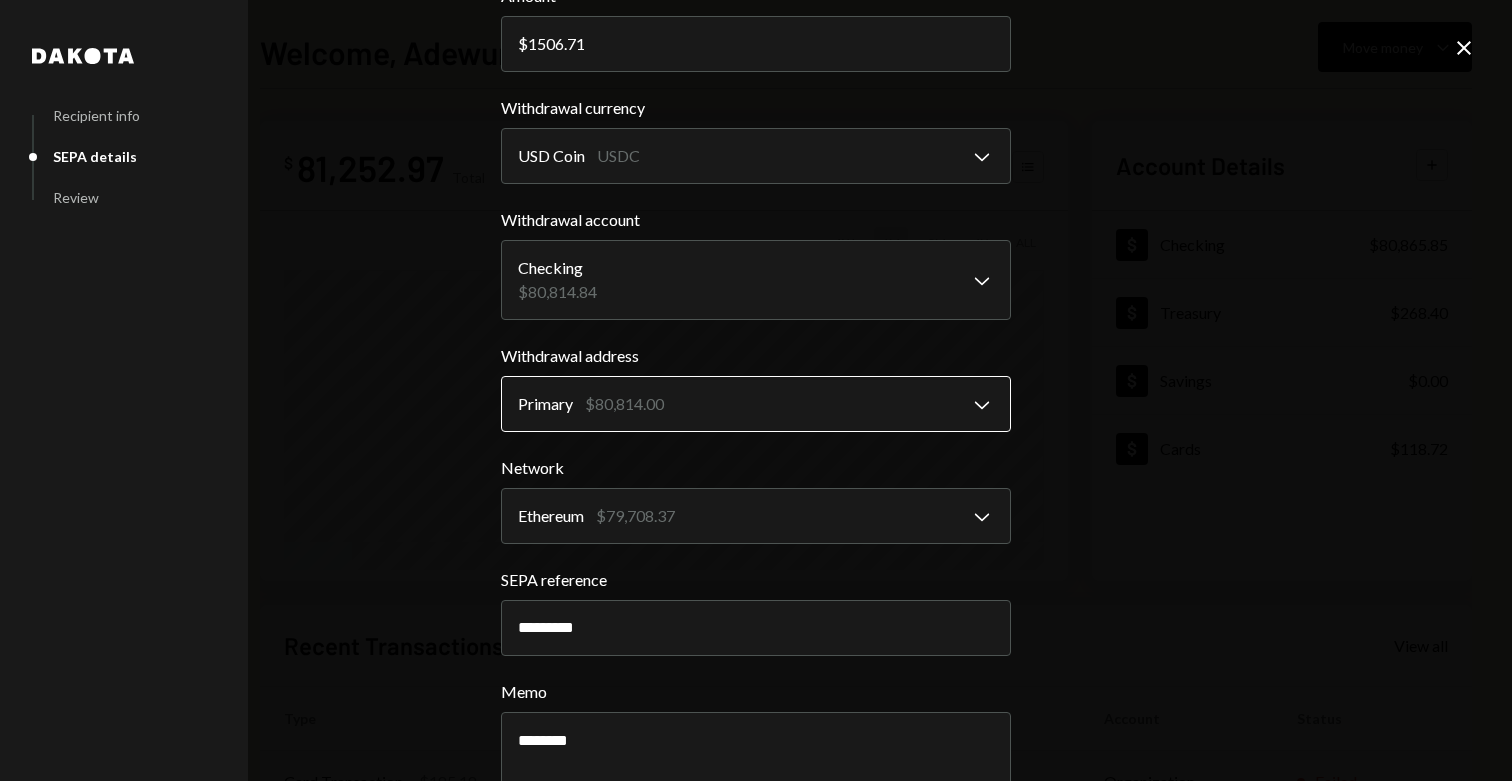 scroll, scrollTop: 238, scrollLeft: 0, axis: vertical 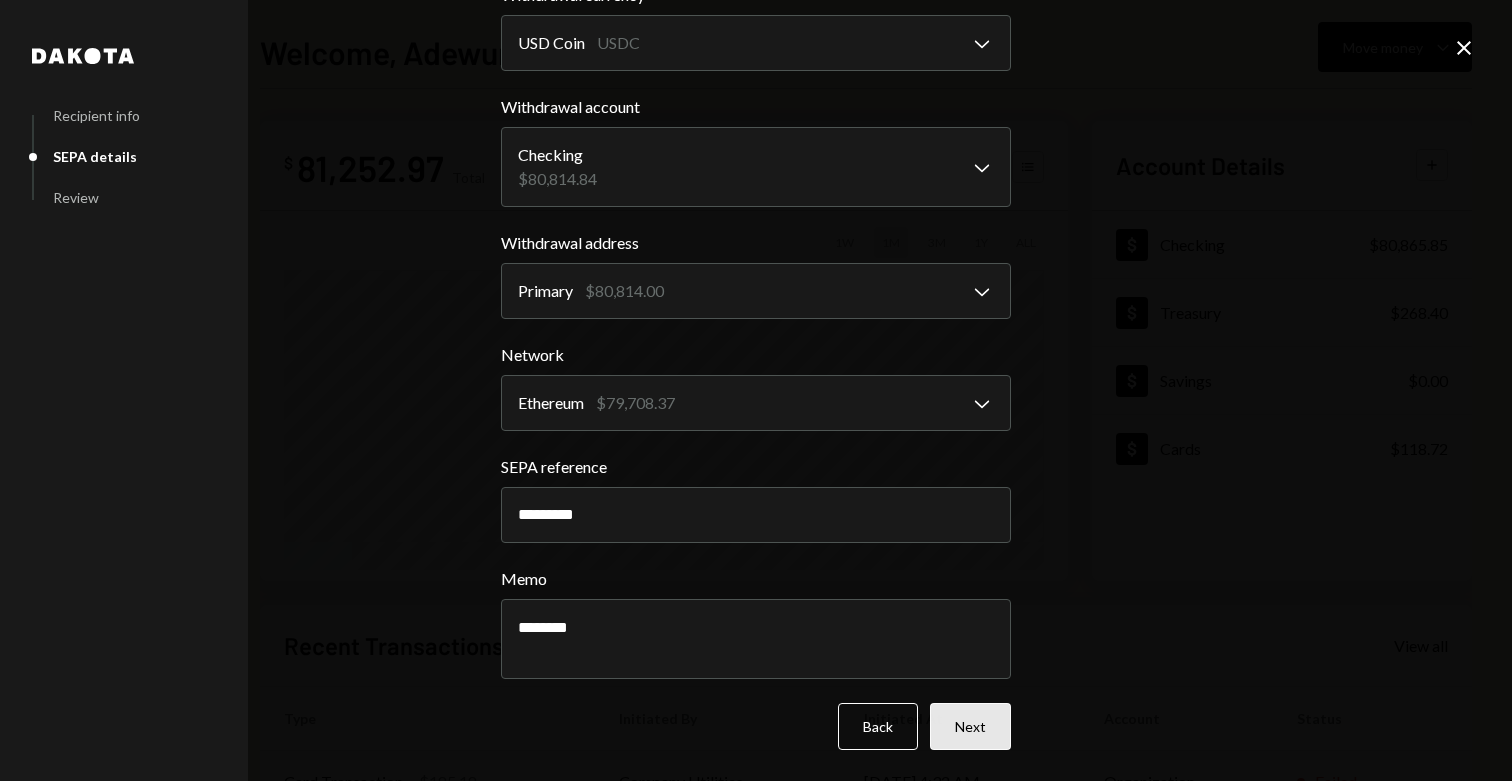 type on "1506.71" 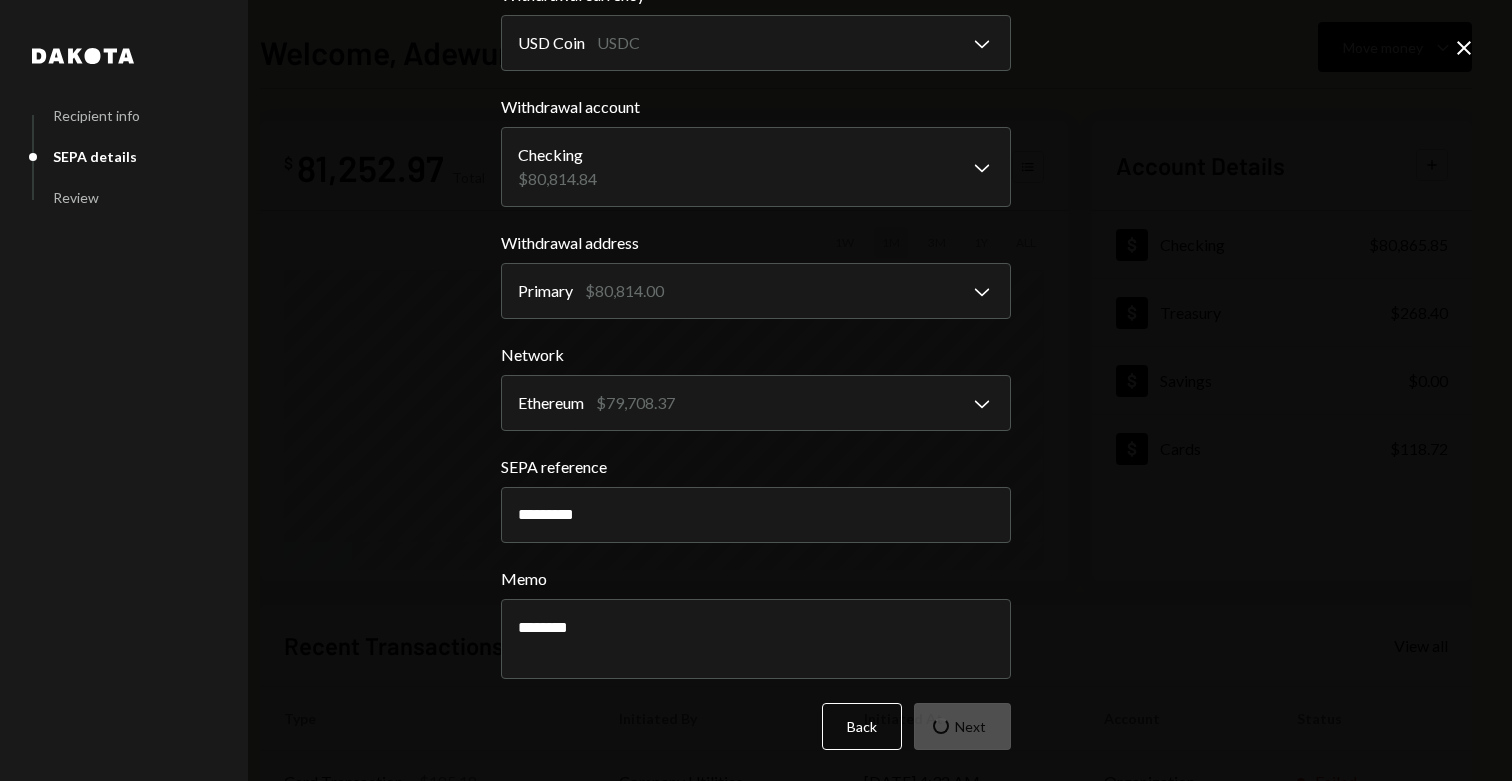 scroll, scrollTop: 0, scrollLeft: 0, axis: both 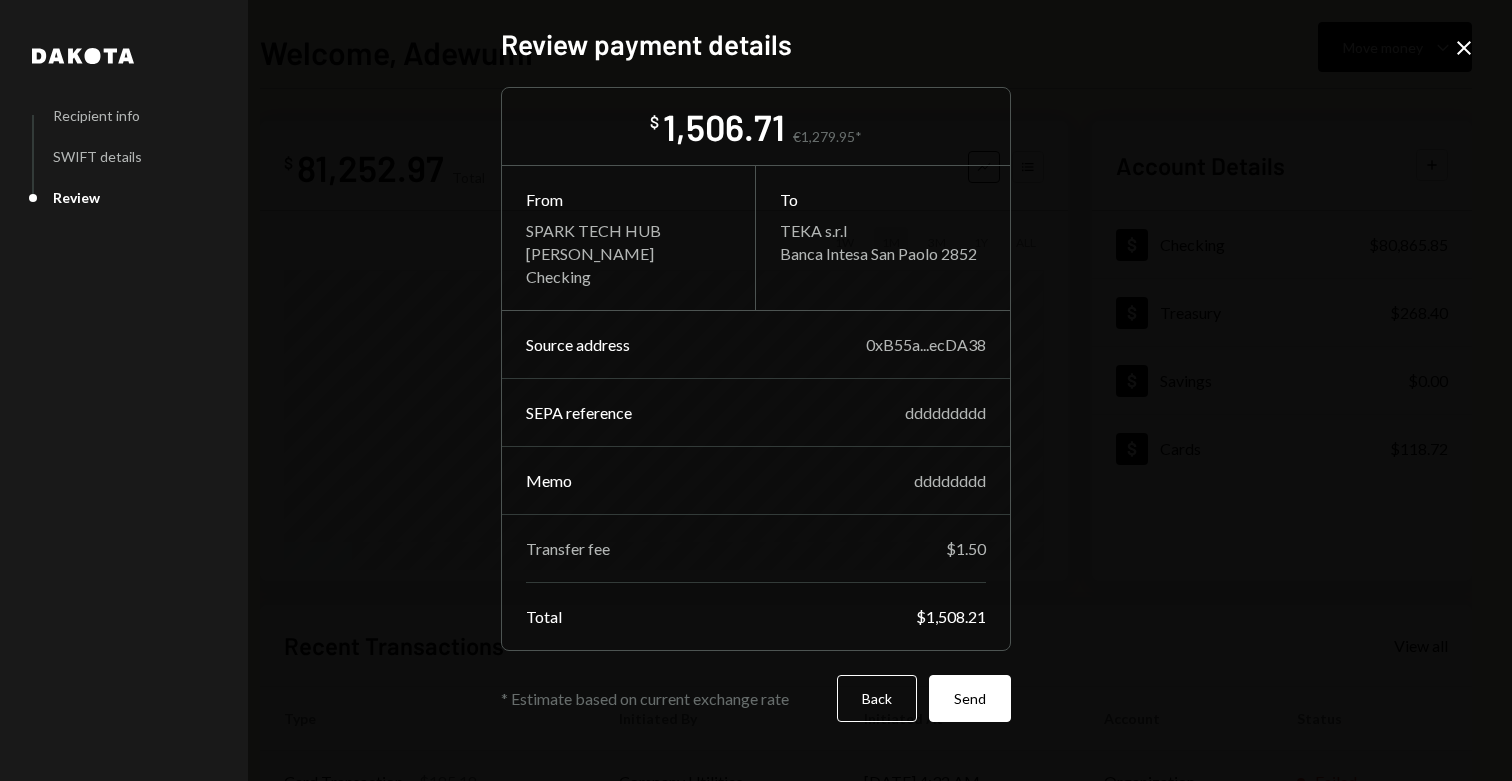 click on "Dakota Recipient info SWIFT details Review Review payment details $ 1,506.71 €1,279.95* From SPARK TECH HUB Adewumi Hammed Checking To TEKA s.r.l Banca Intesa San Paolo 2852 Source address 0xB55a...ecDA38 SEPA reference ddddddddd Memo dddddddd Transfer fee $1.50 Total $1,508.21 * Estimate based on current exchange rate Back Send Close" at bounding box center [756, 390] 